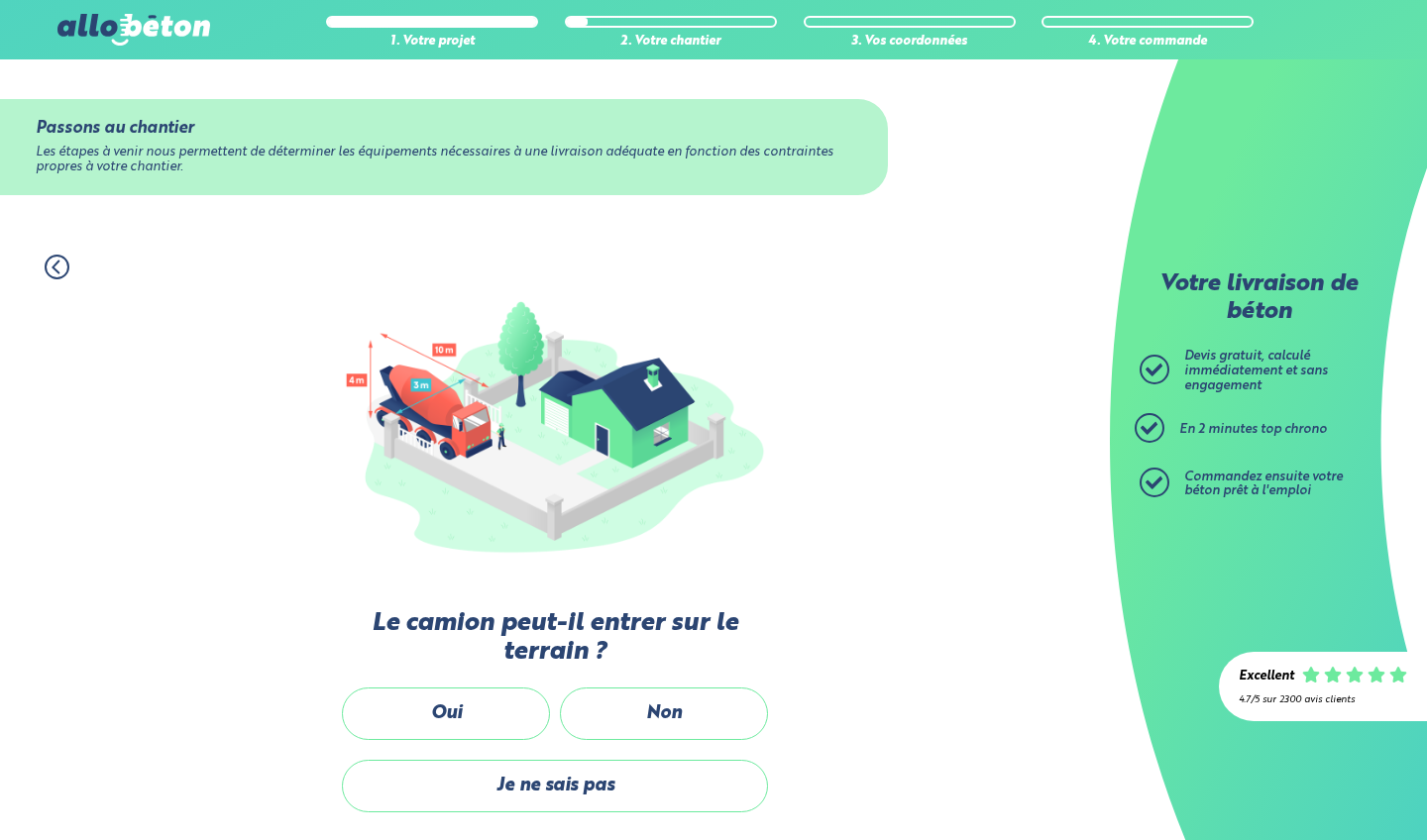 scroll, scrollTop: 0, scrollLeft: 0, axis: both 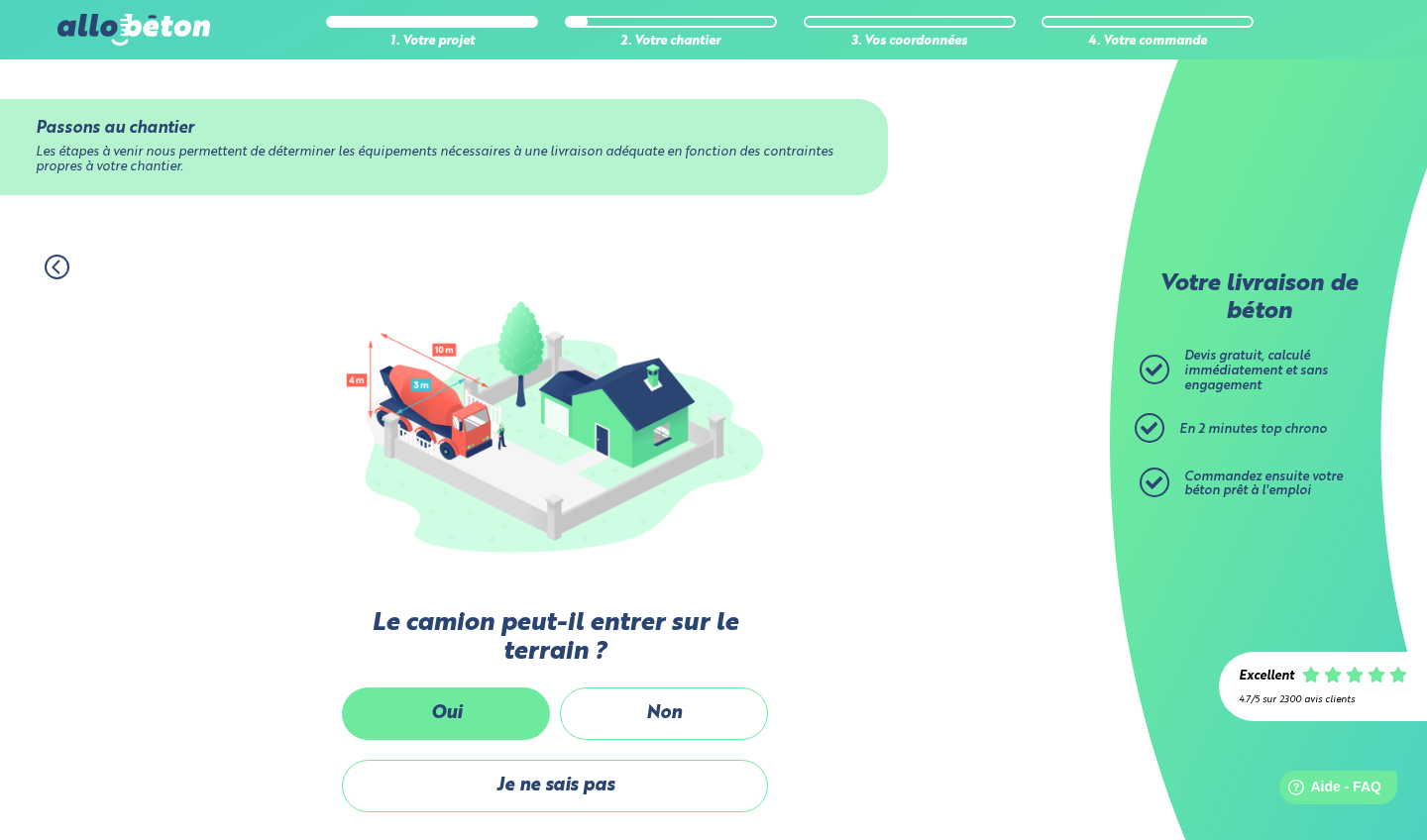 click on "Oui" at bounding box center (446, 713) 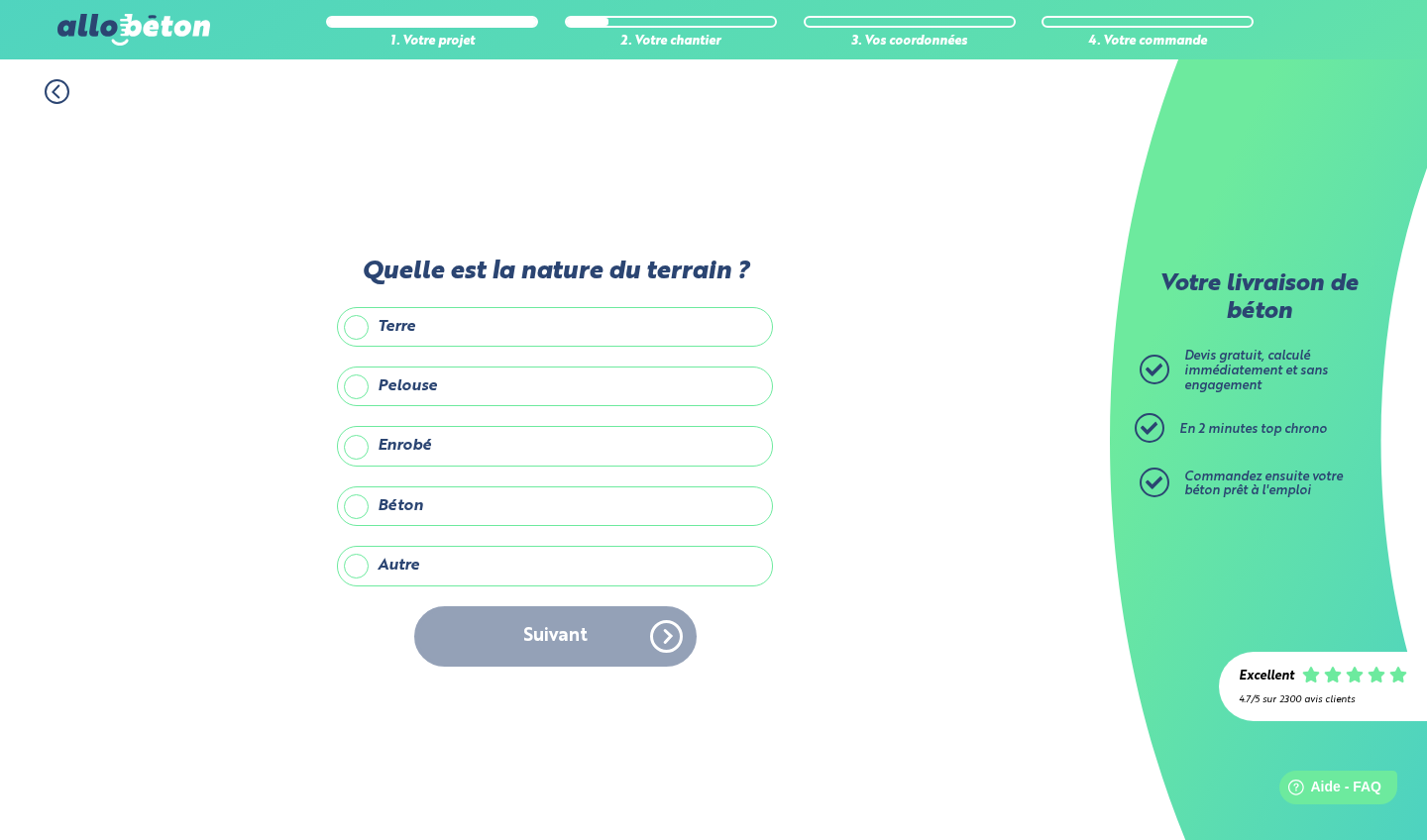 click on "Pelouse" at bounding box center (555, 386) 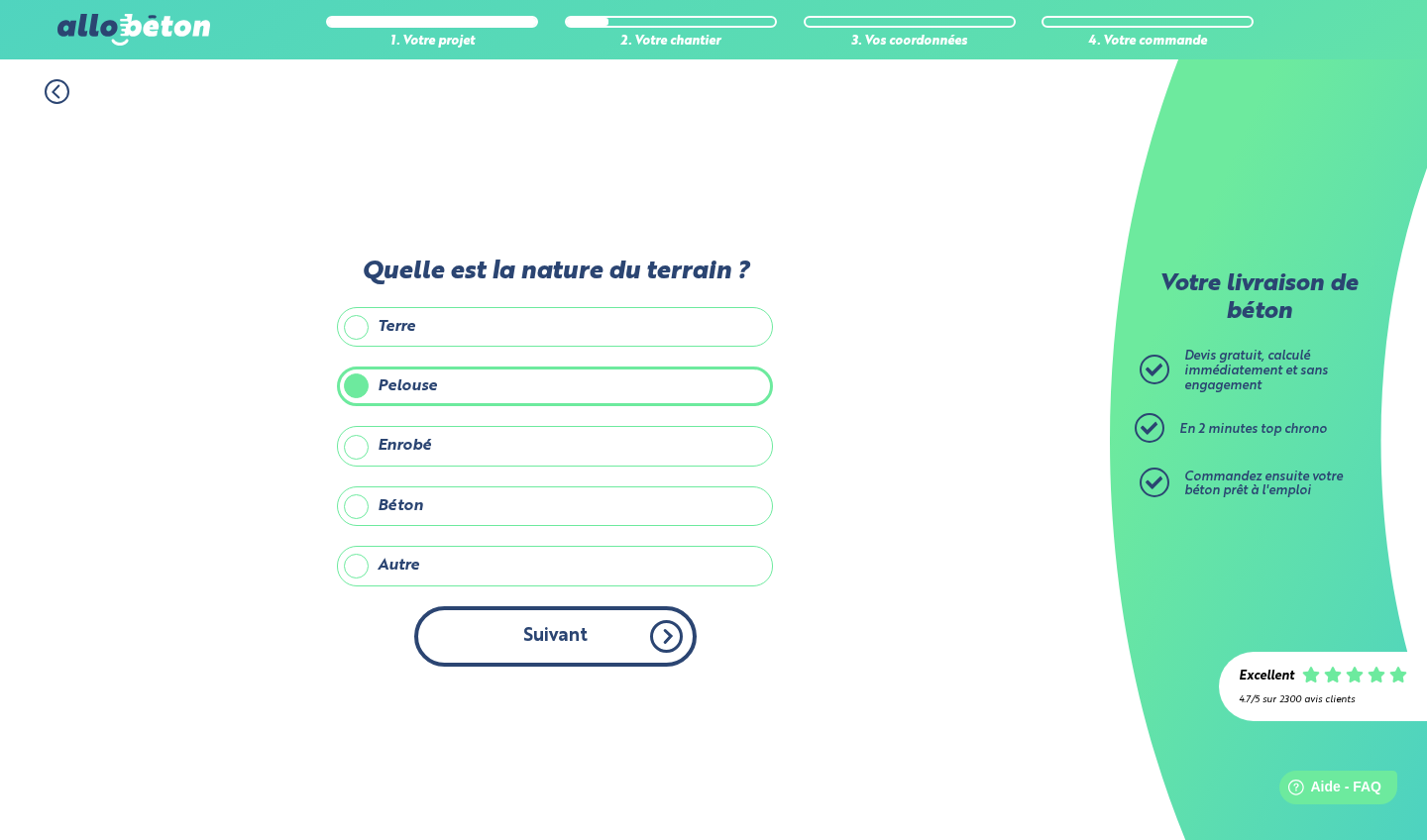 click on "Suivant" at bounding box center (555, 636) 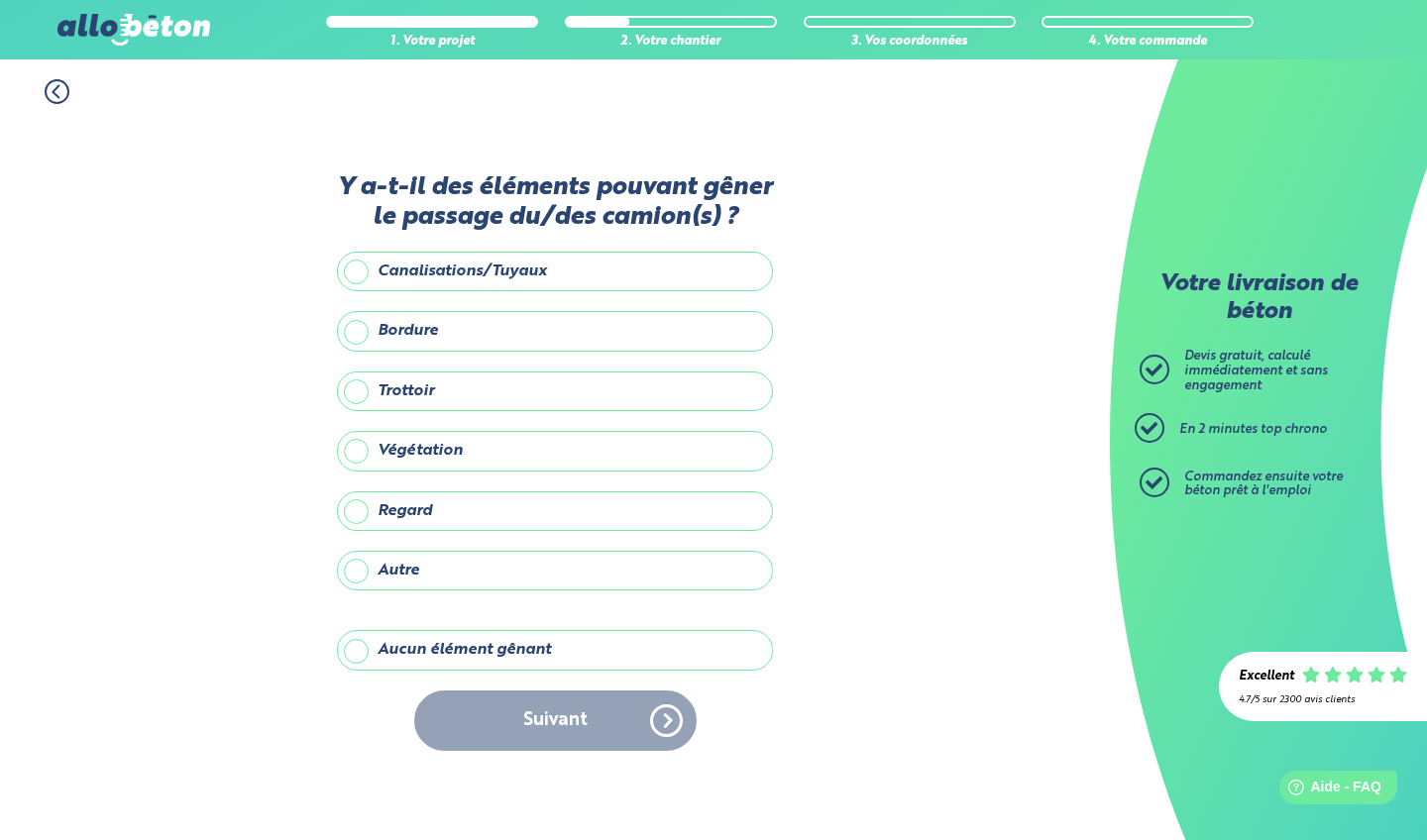 click on "Aucun élément gênant" at bounding box center (555, 650) 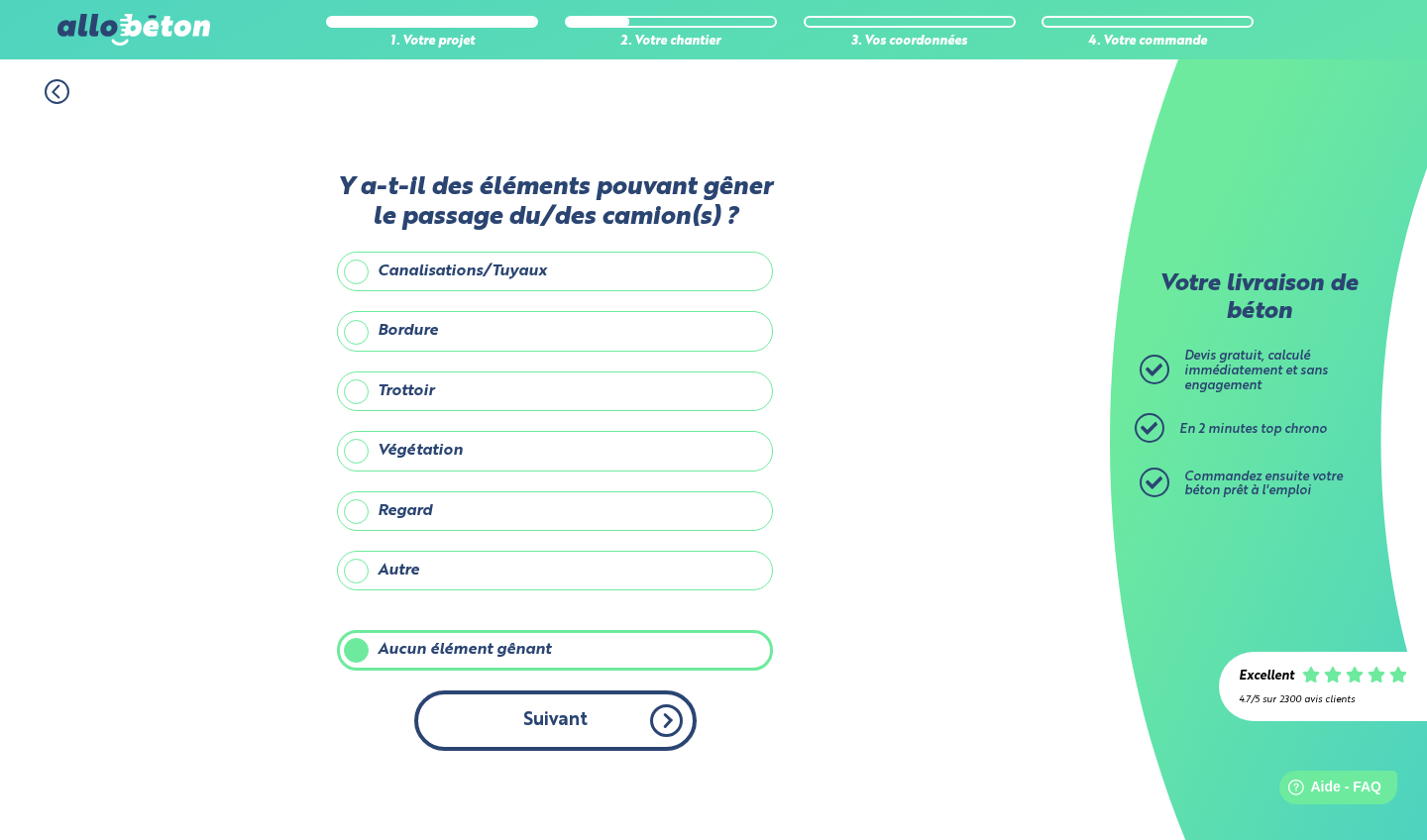 click on "Suivant" at bounding box center [555, 720] 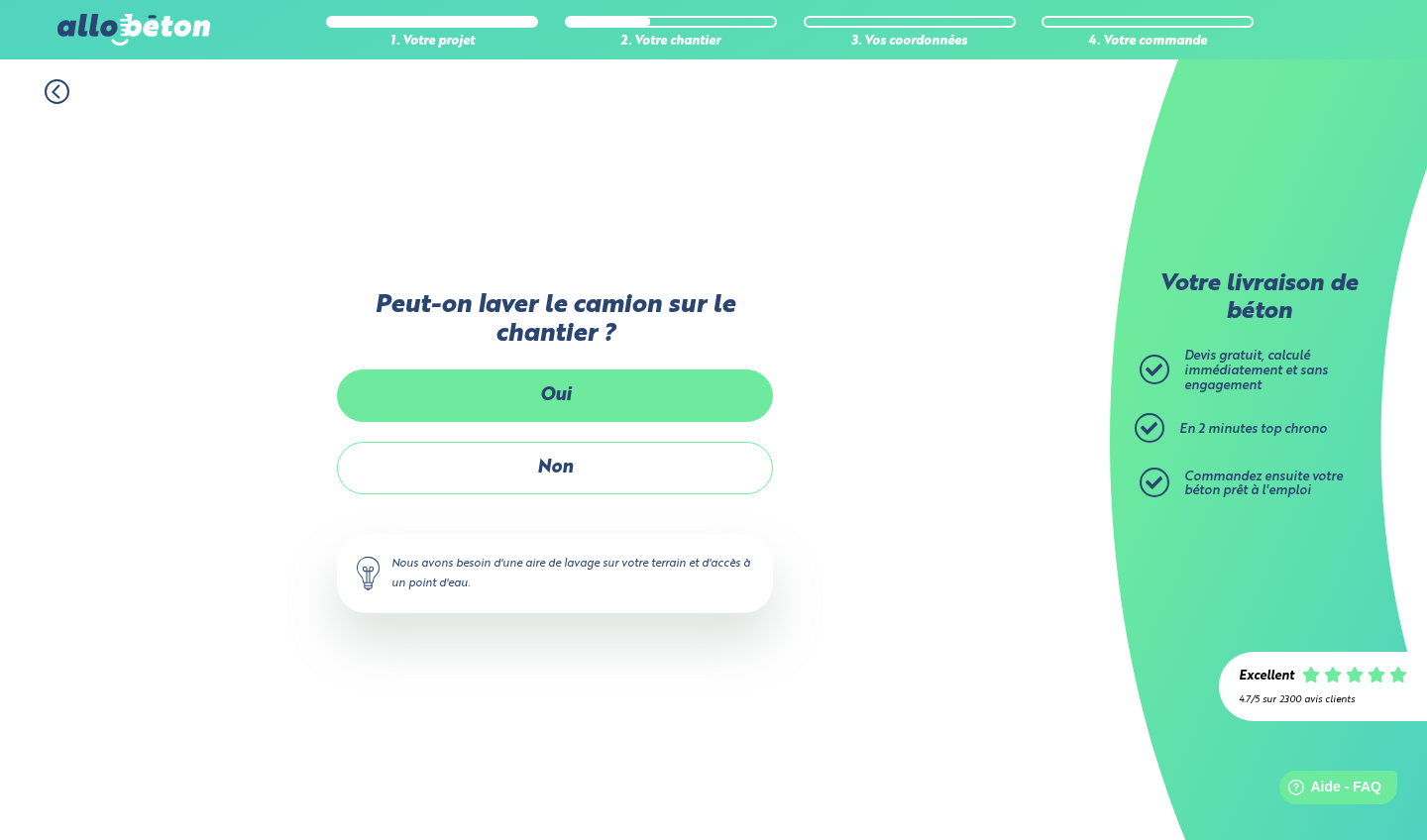 click on "Oui" at bounding box center (555, 395) 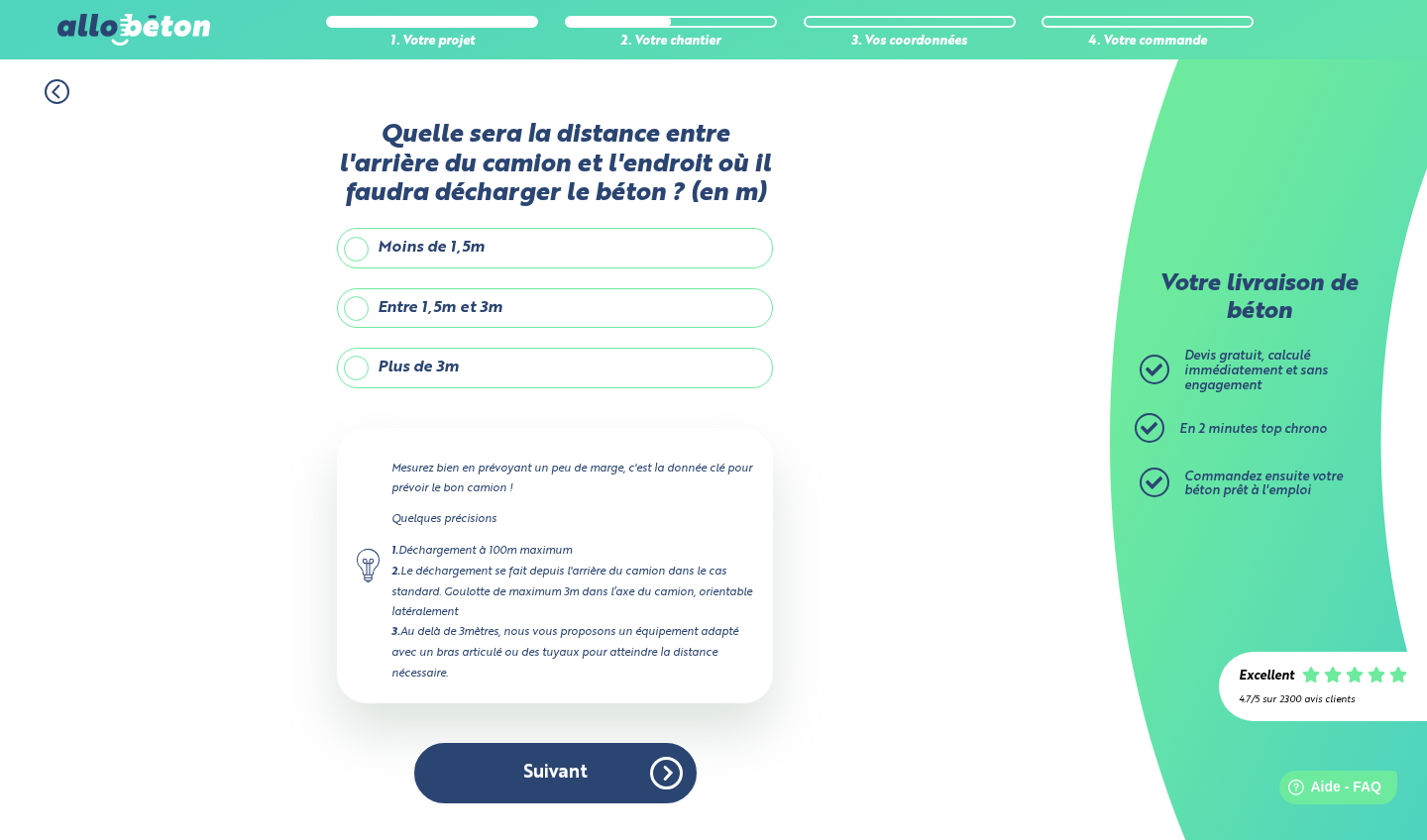click on "Entre 1,5m et 3m" at bounding box center (555, 308) 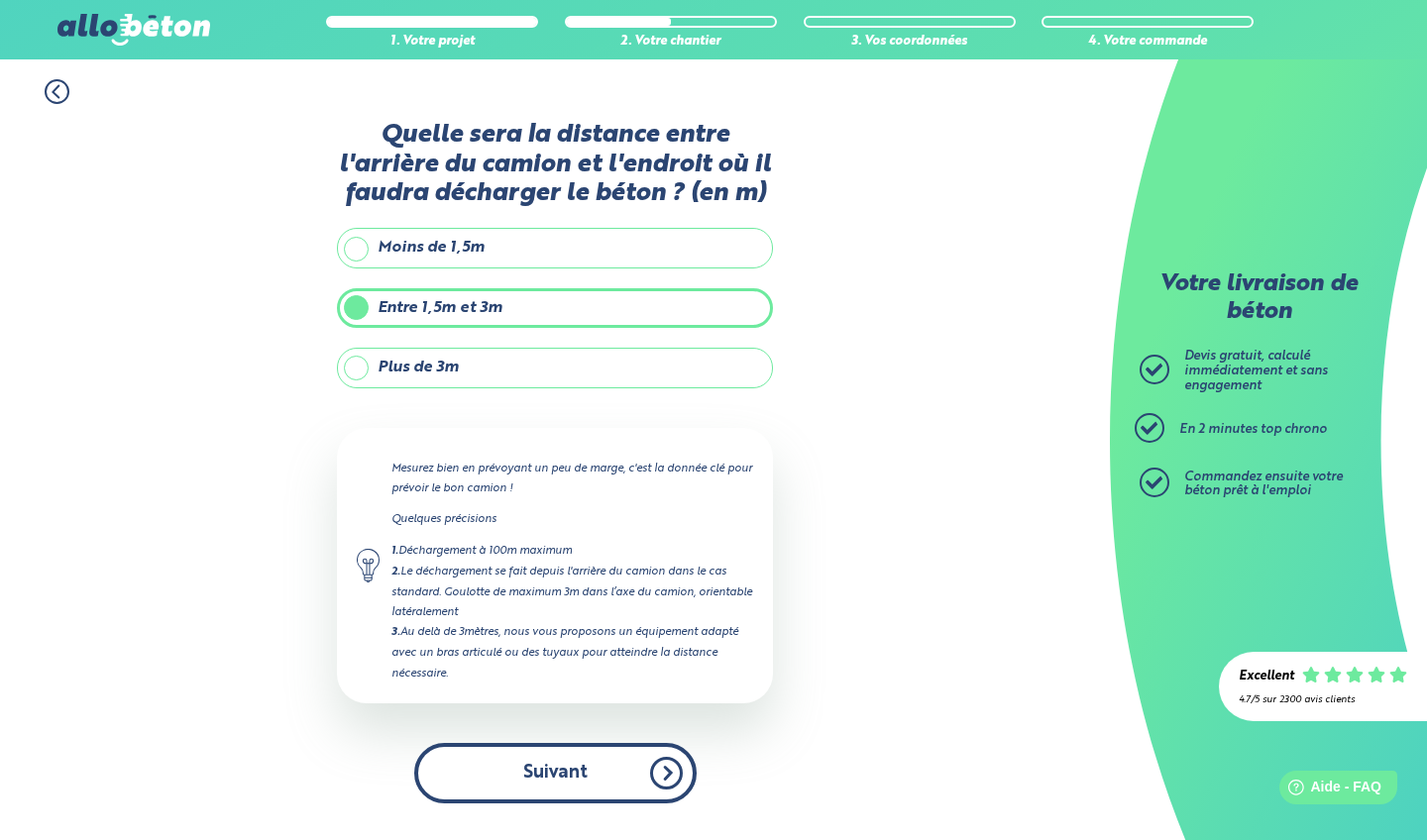 click on "Suivant" at bounding box center [555, 773] 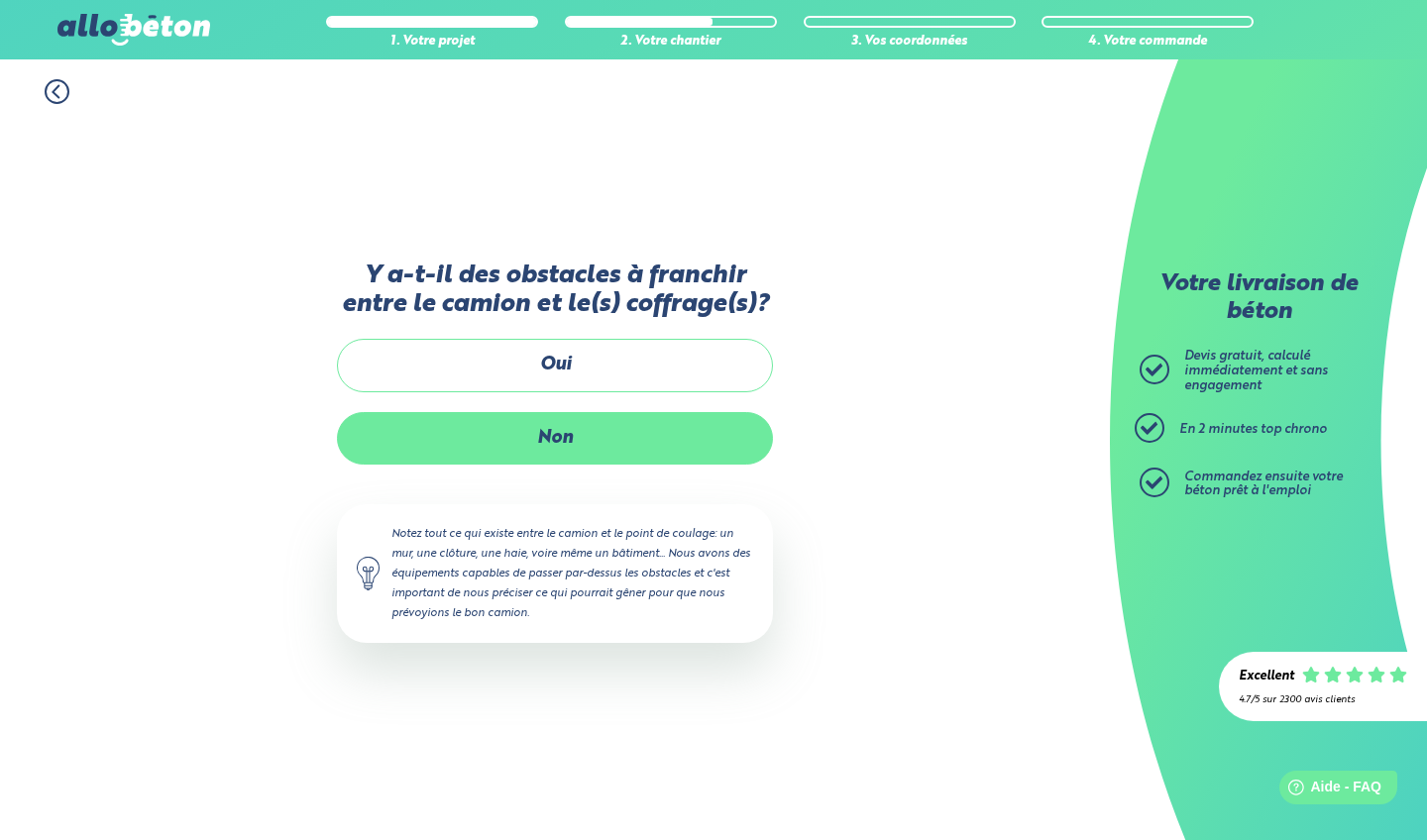 click on "Non" at bounding box center (555, 438) 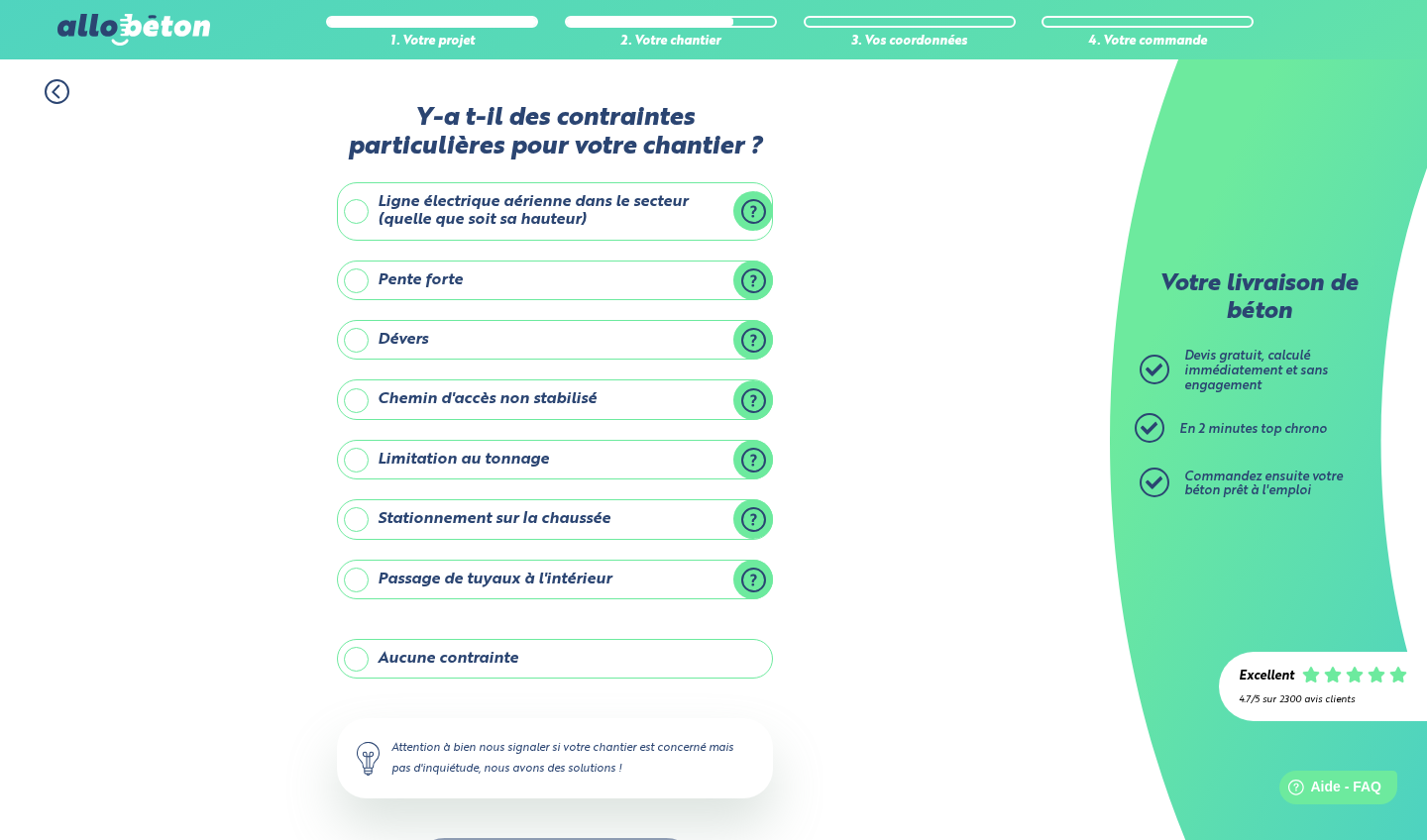 click on "Aucune contrainte" at bounding box center (555, 659) 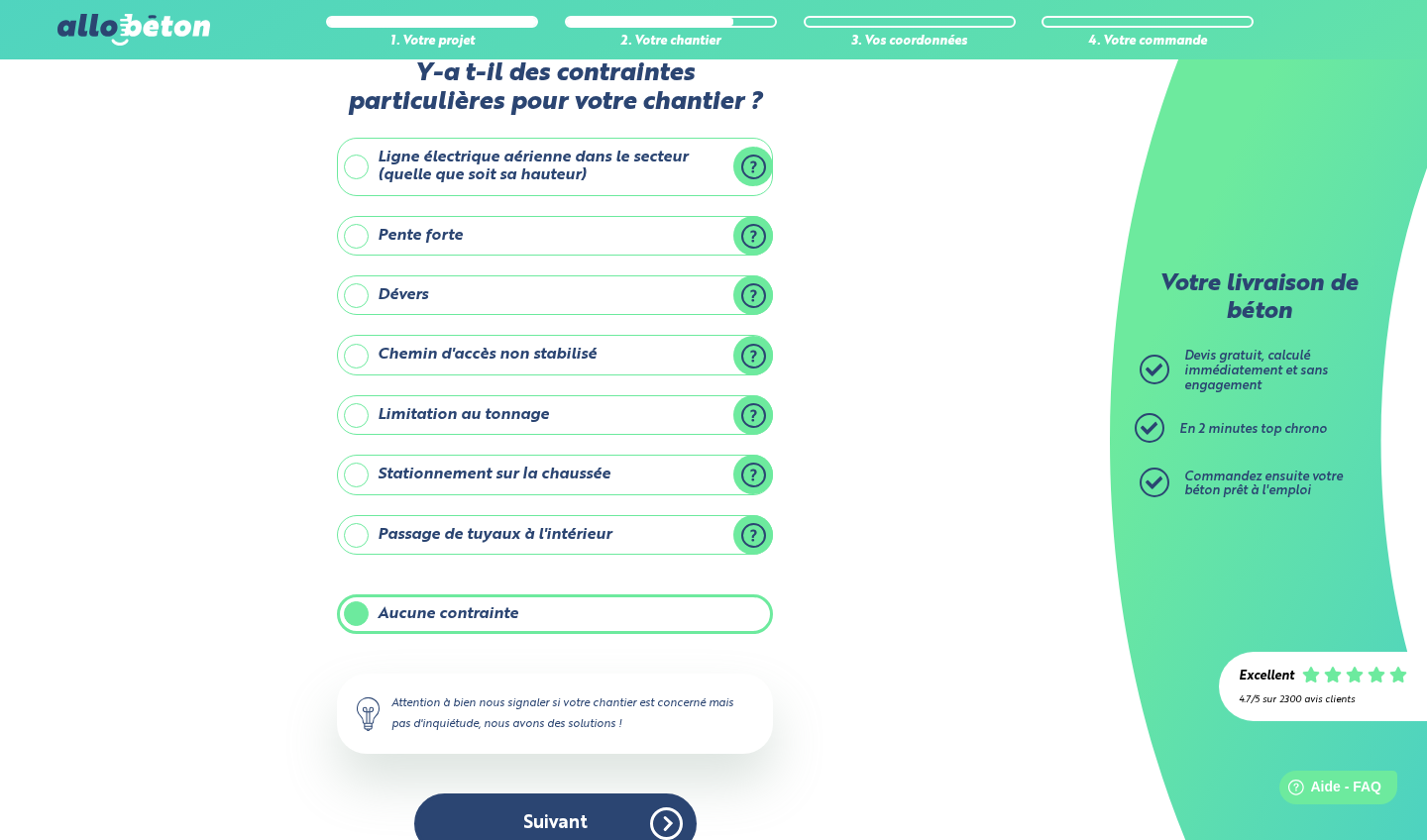 scroll, scrollTop: 49, scrollLeft: 0, axis: vertical 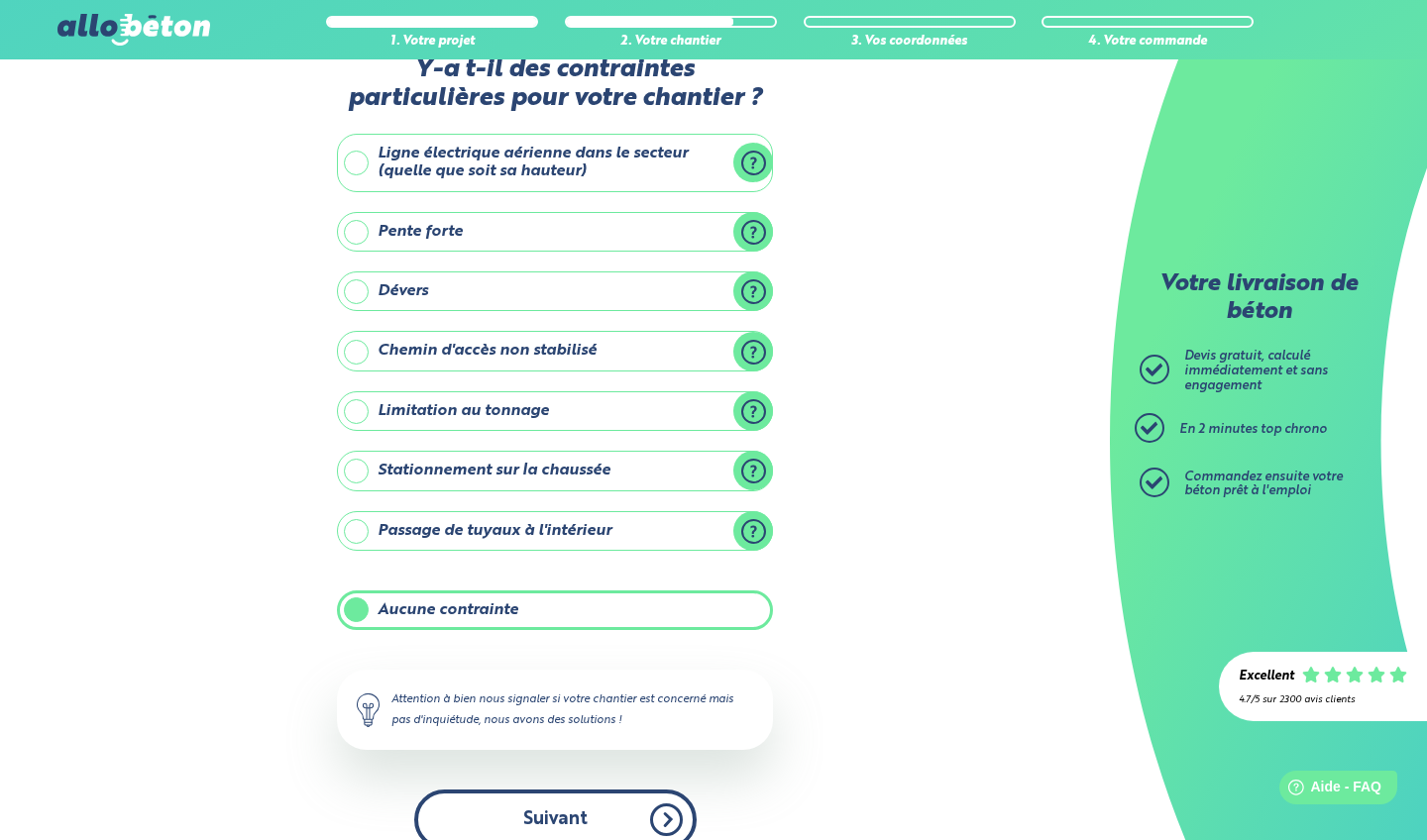 click on "Suivant" at bounding box center [555, 819] 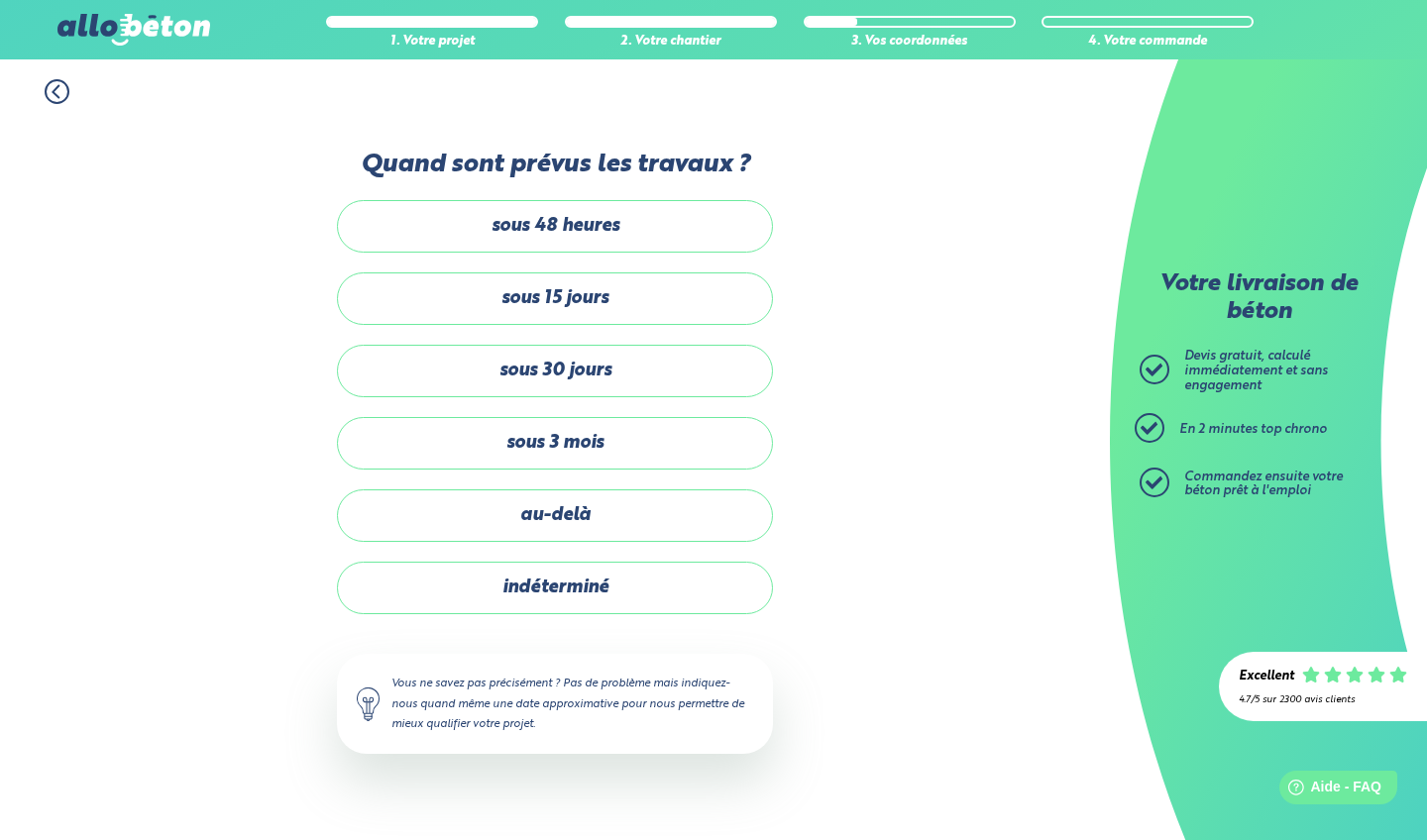 scroll, scrollTop: 0, scrollLeft: 0, axis: both 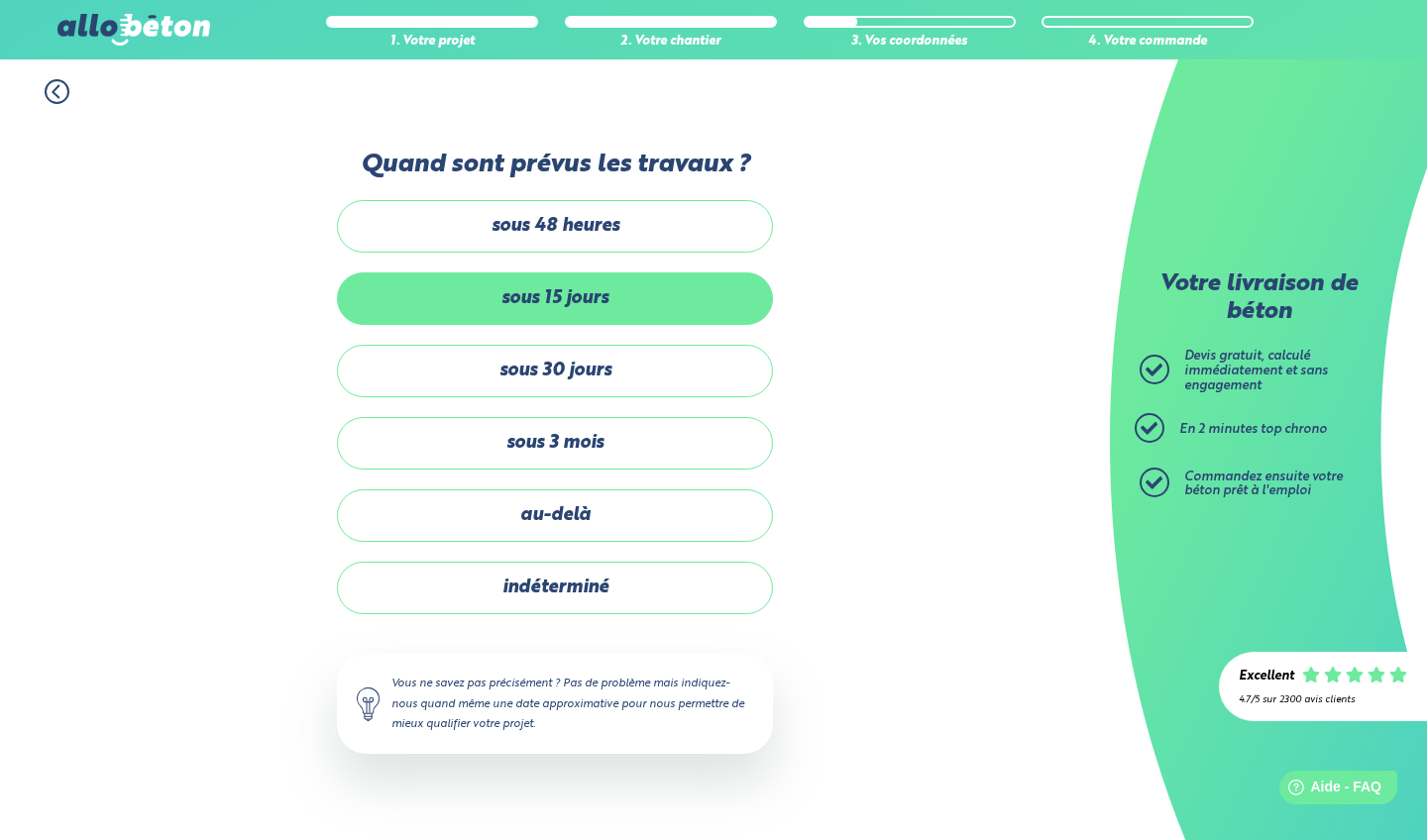click on "sous 15 jours" at bounding box center (555, 298) 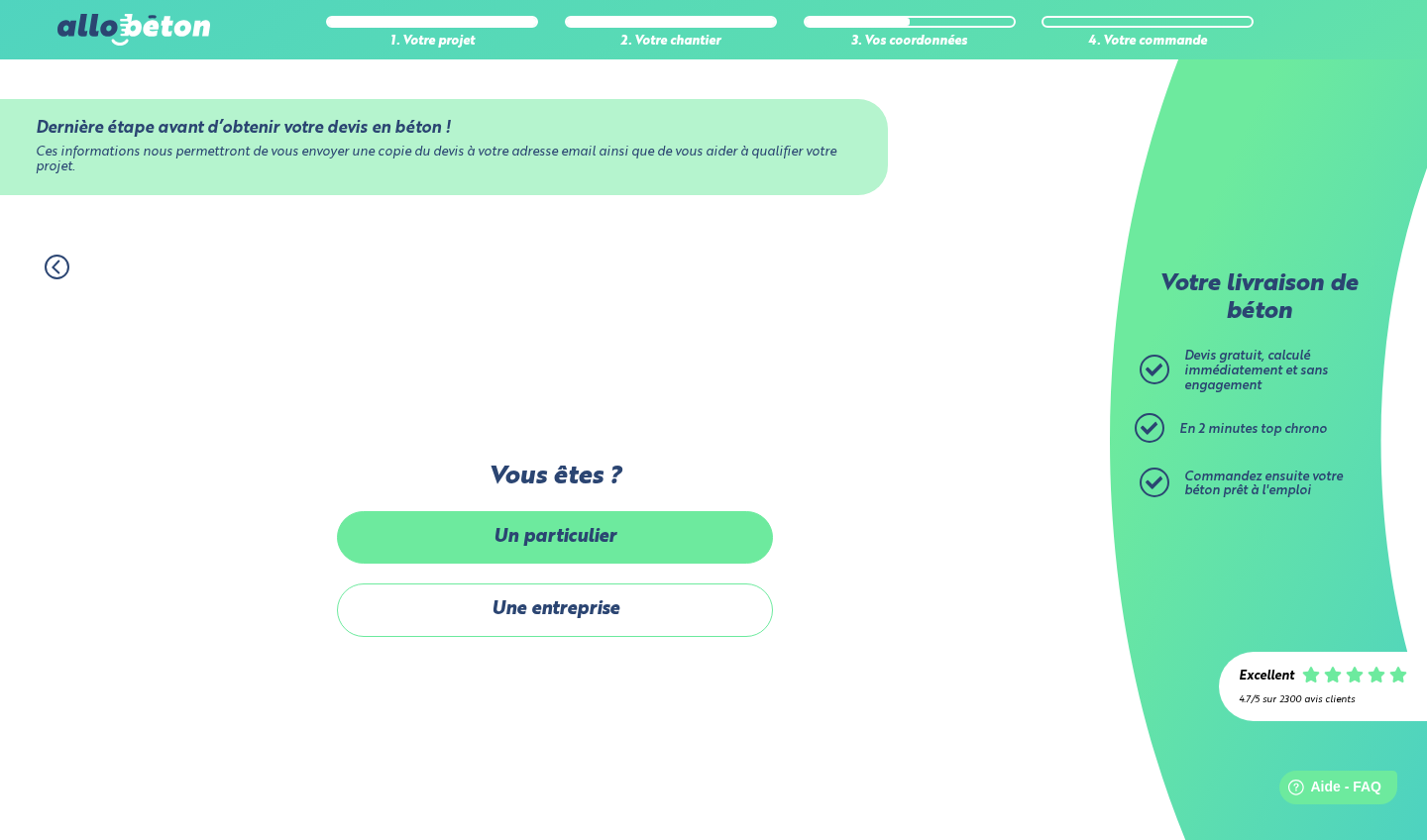 click on "Un particulier" at bounding box center [555, 537] 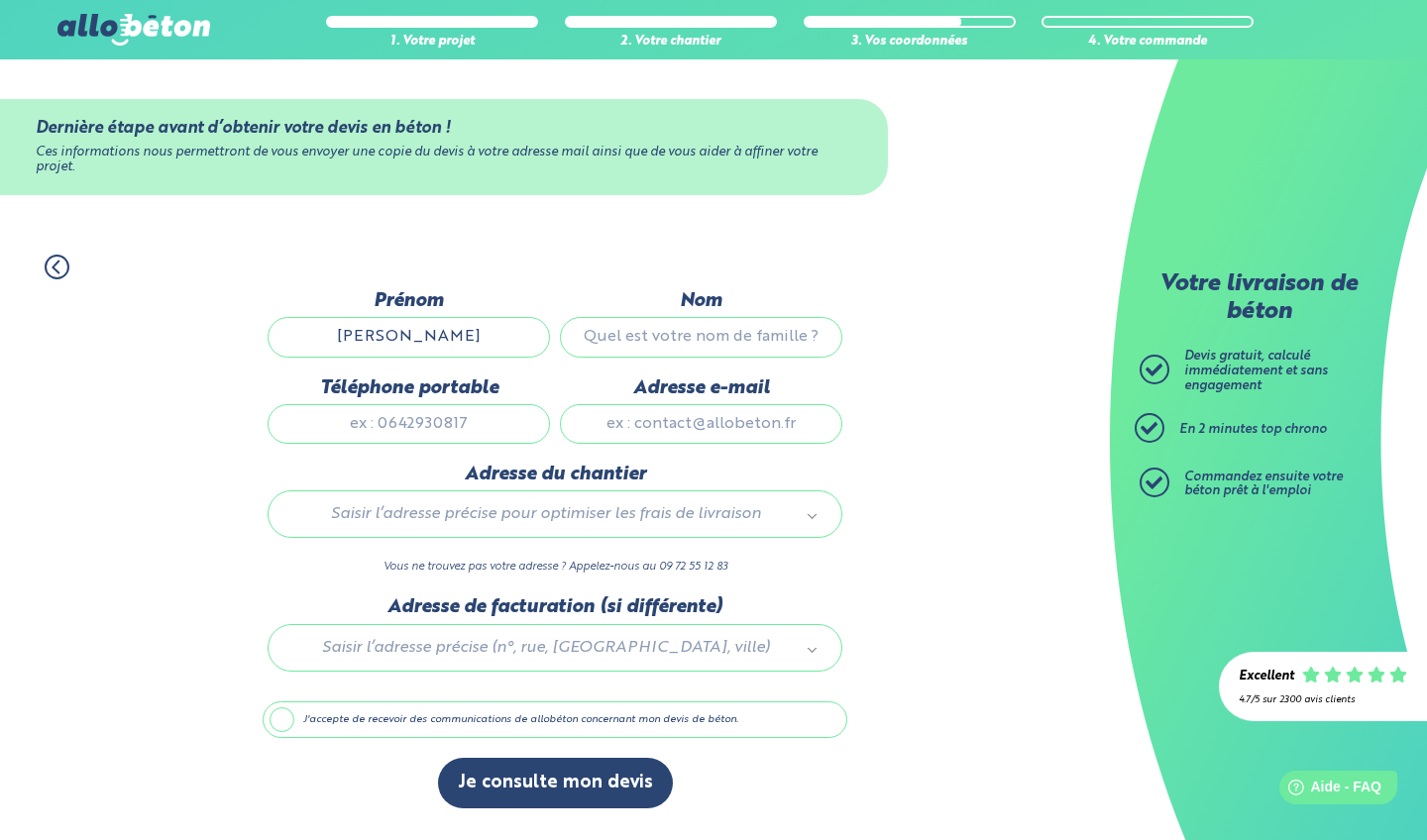 type on "Jonathan" 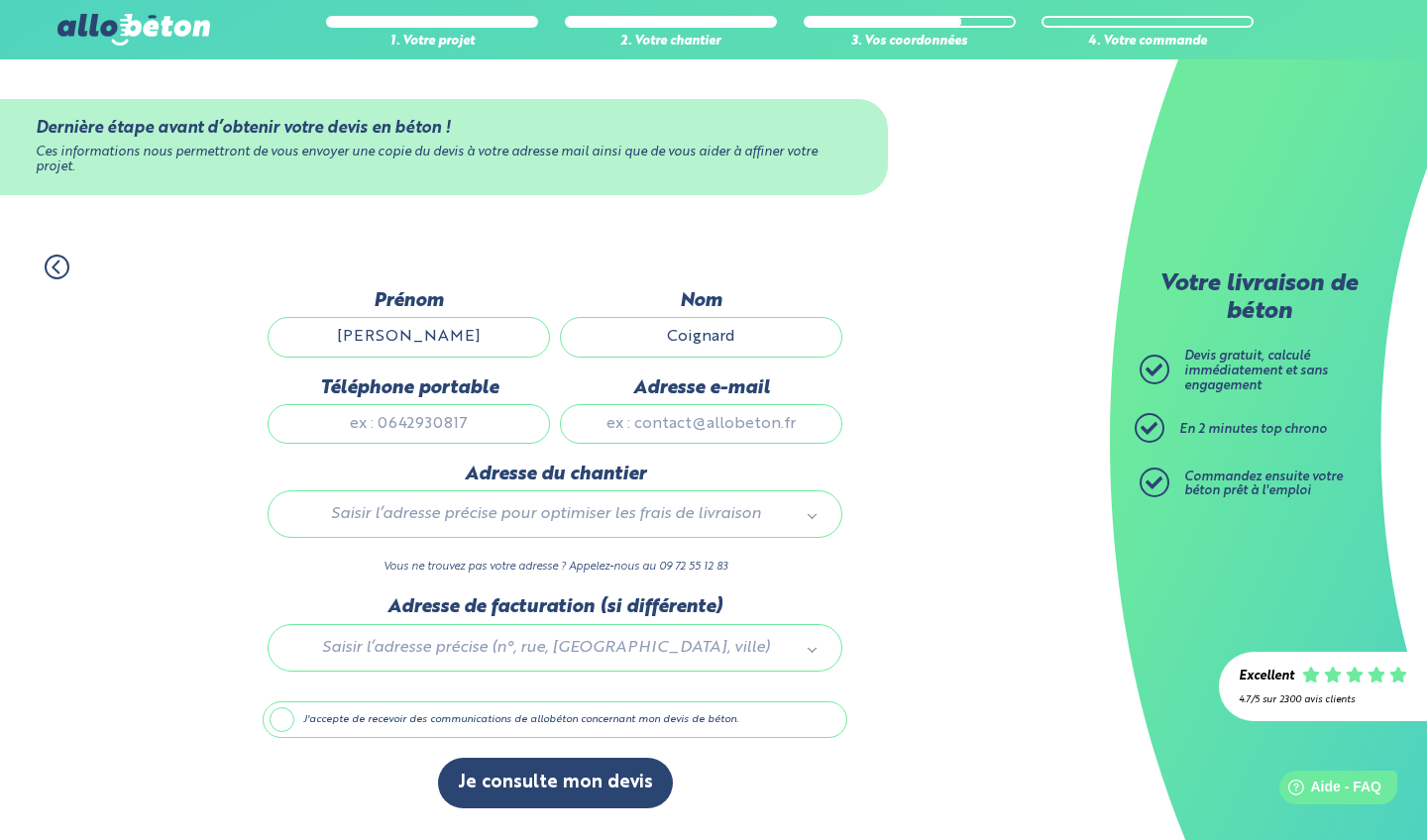 type on "Coignard" 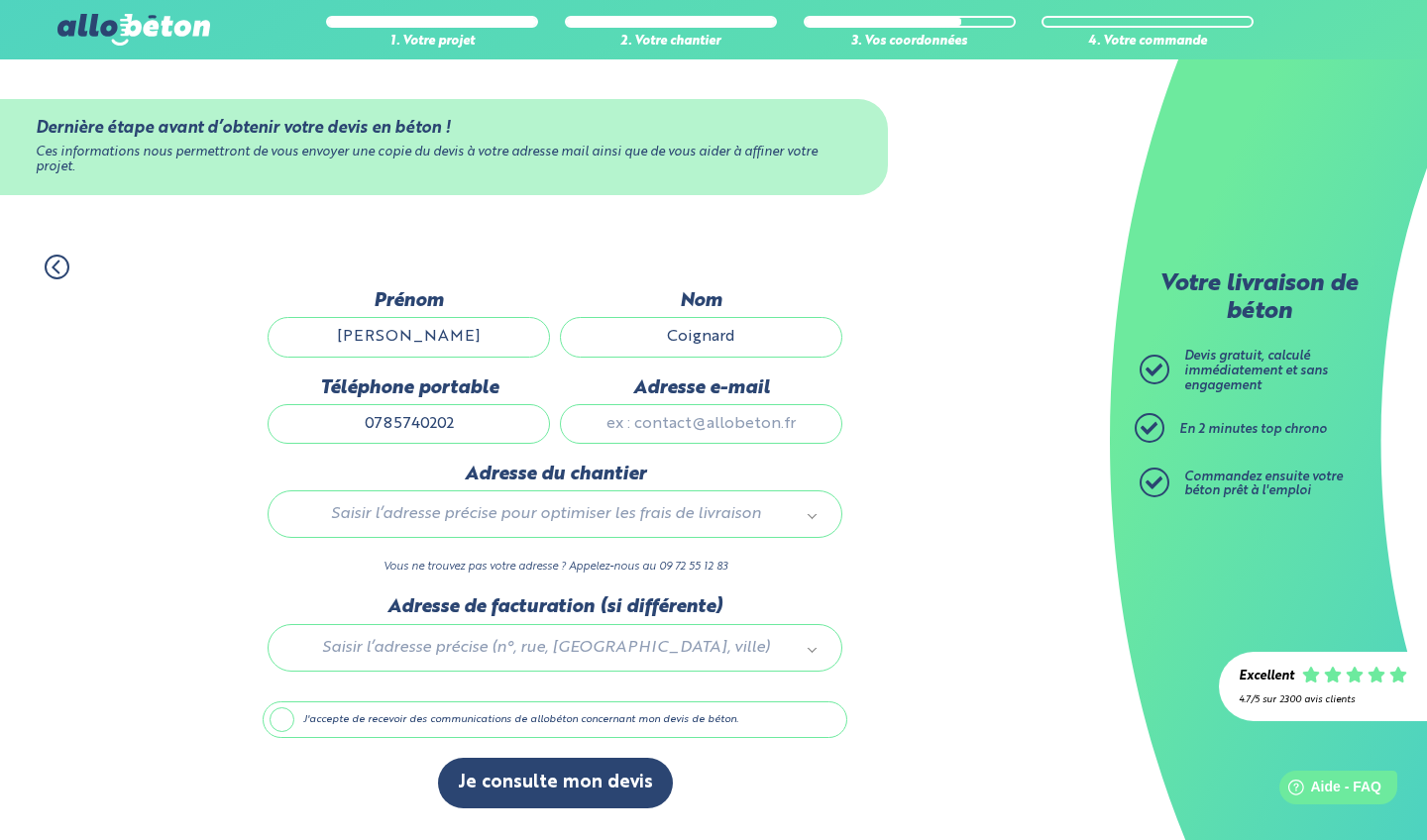 type on "0785740202" 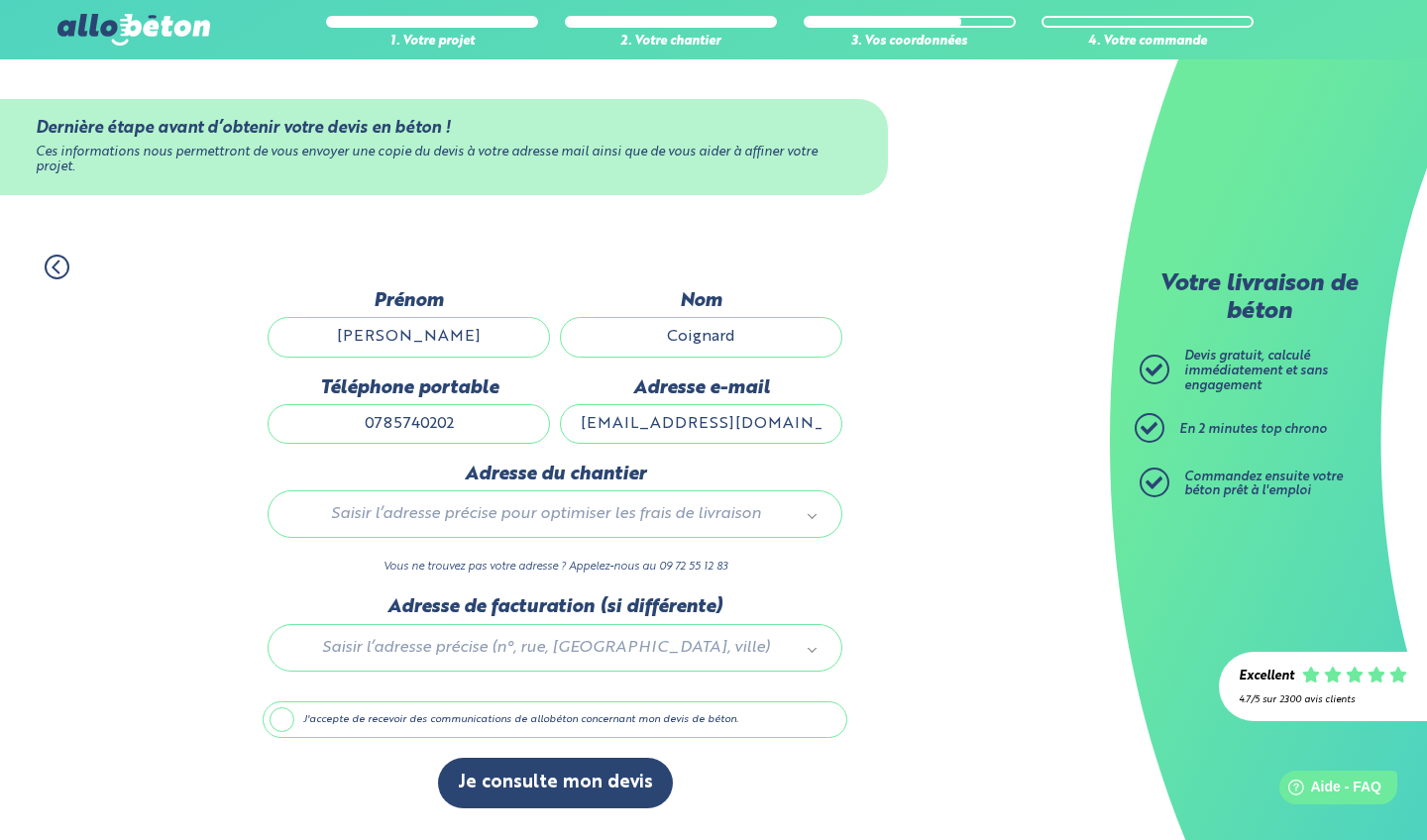 type on "jonathancoignard740@gmail.com" 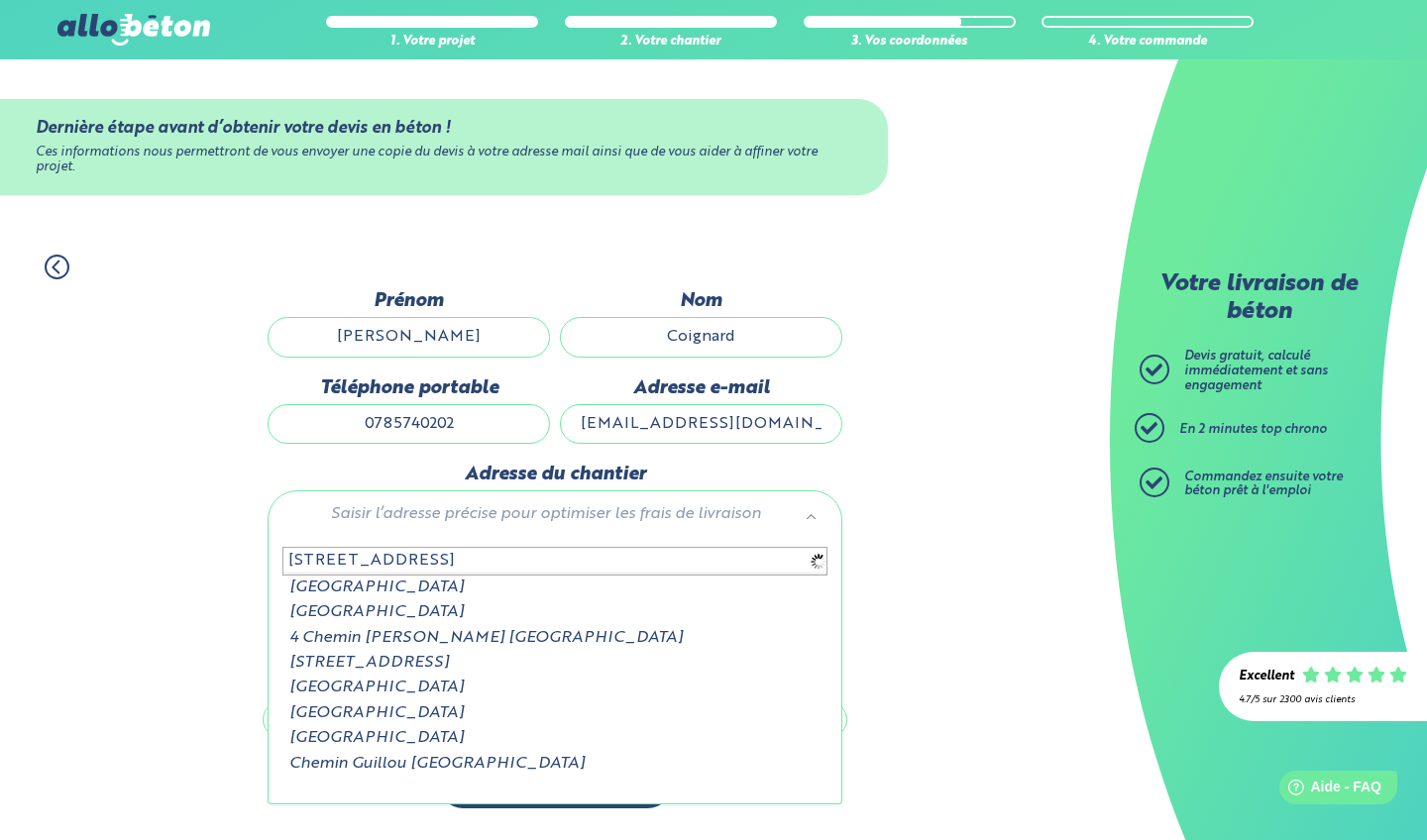 type on "4 chemin de la ritée" 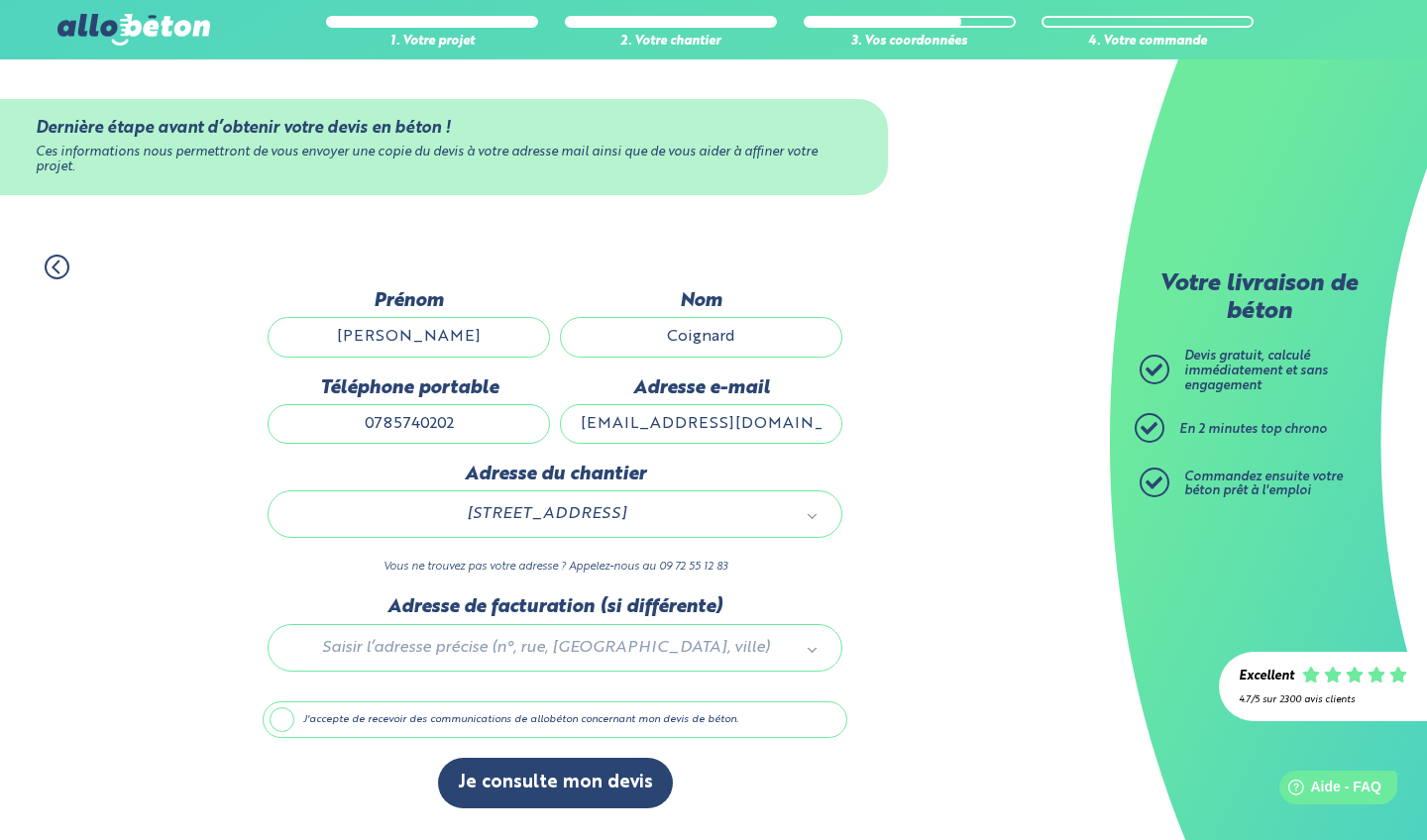 scroll, scrollTop: 0, scrollLeft: 0, axis: both 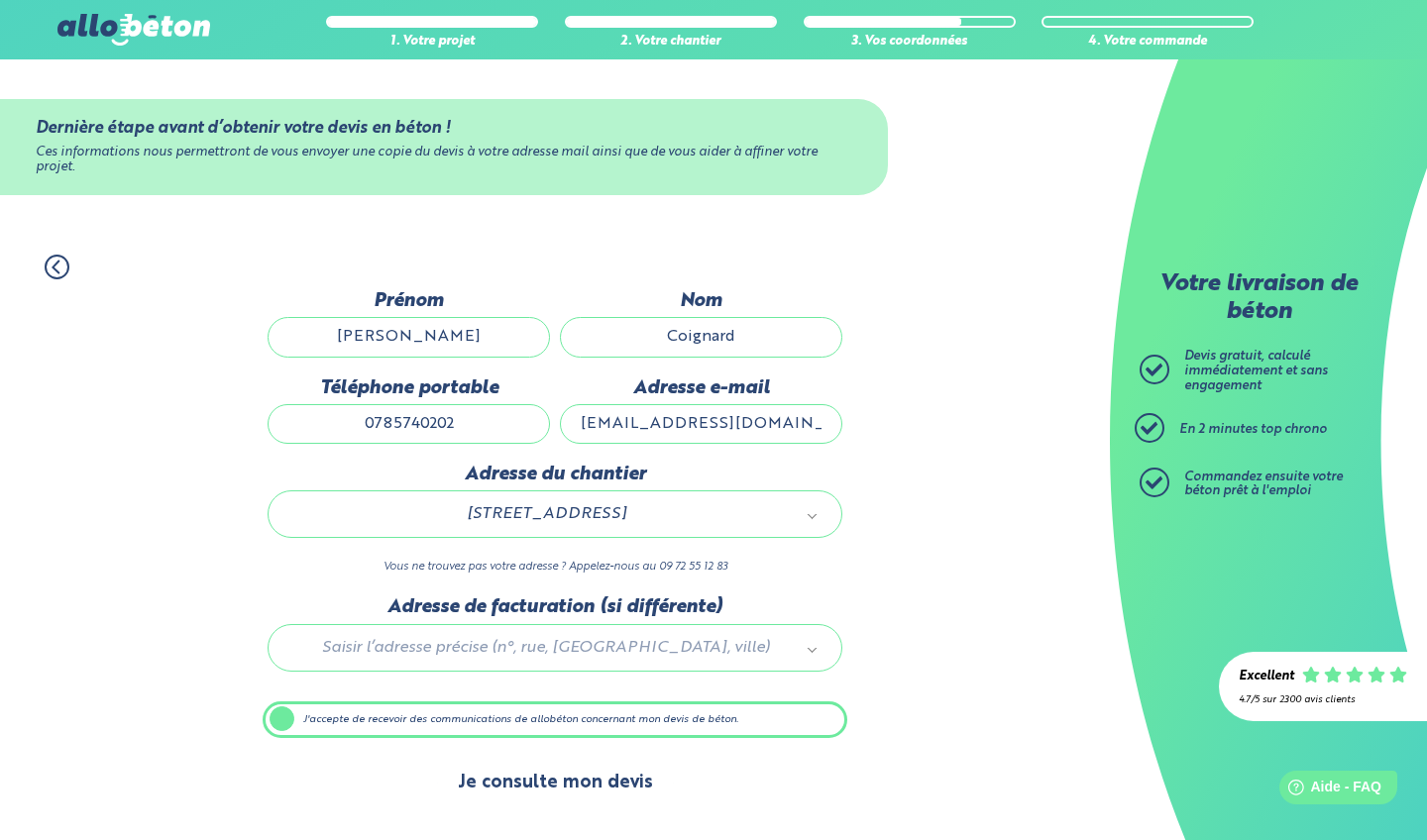 click on "Je consulte mon devis" at bounding box center (555, 783) 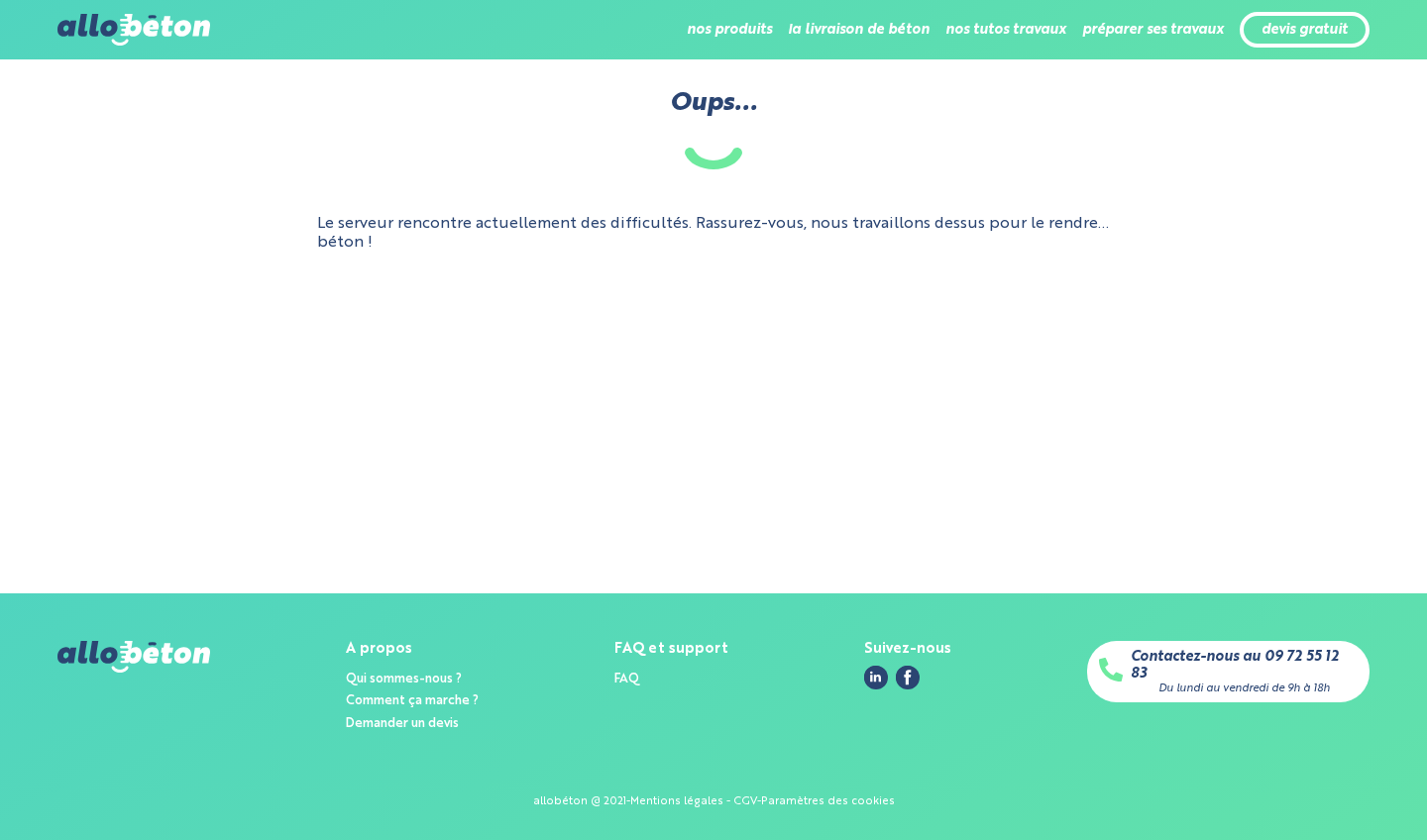 scroll, scrollTop: 0, scrollLeft: 0, axis: both 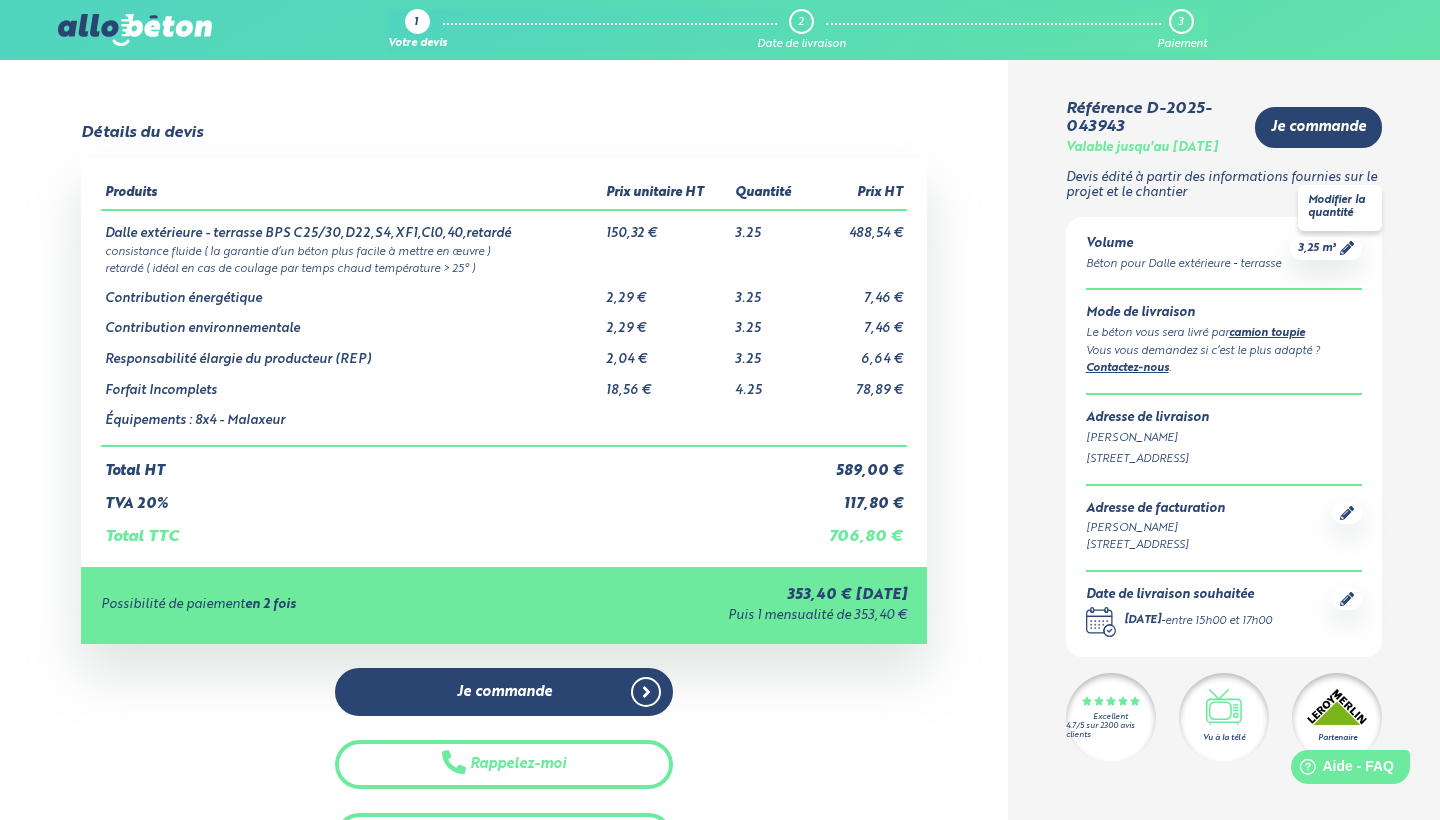 click 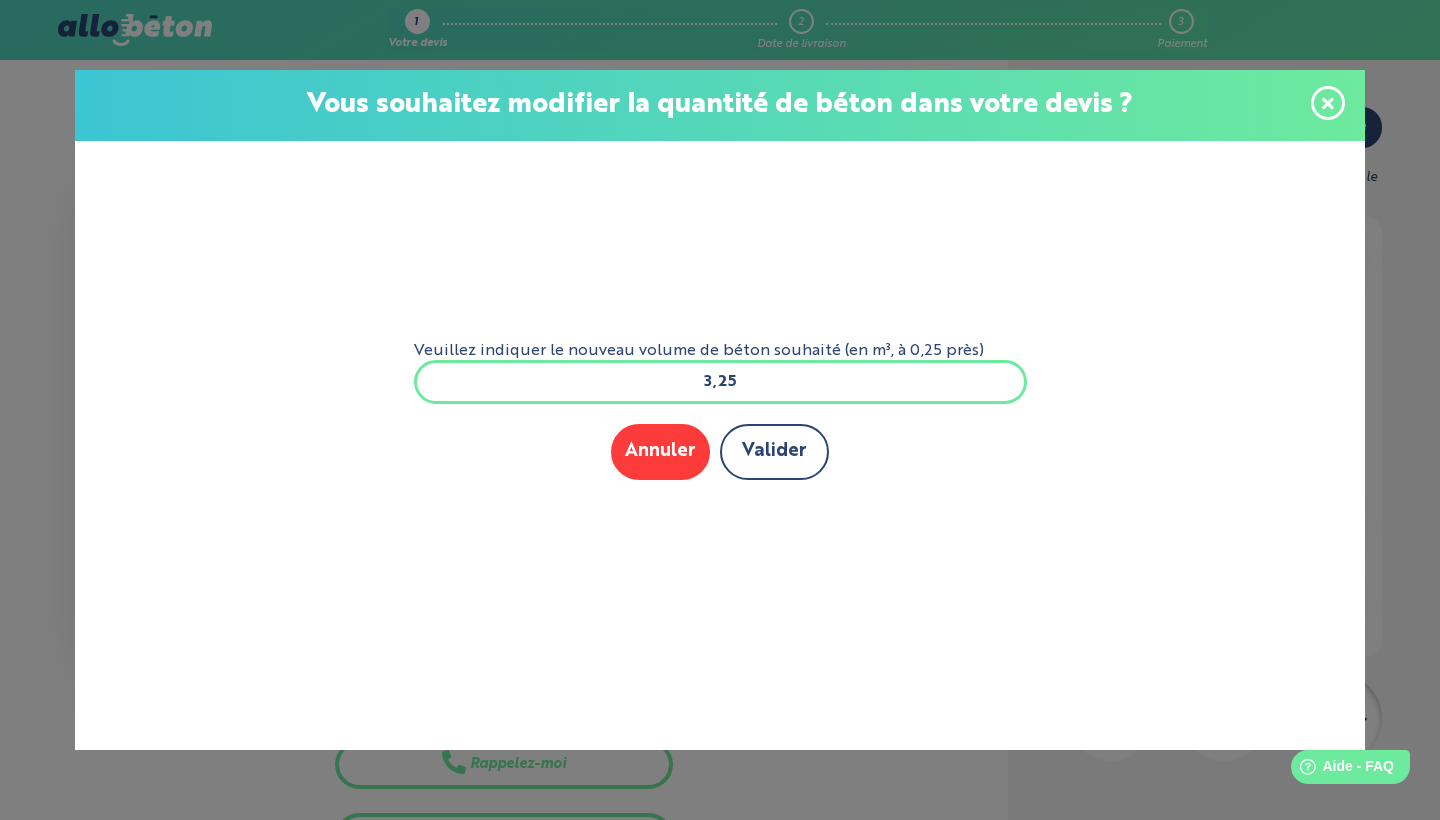 click on "Valider" at bounding box center (774, 451) 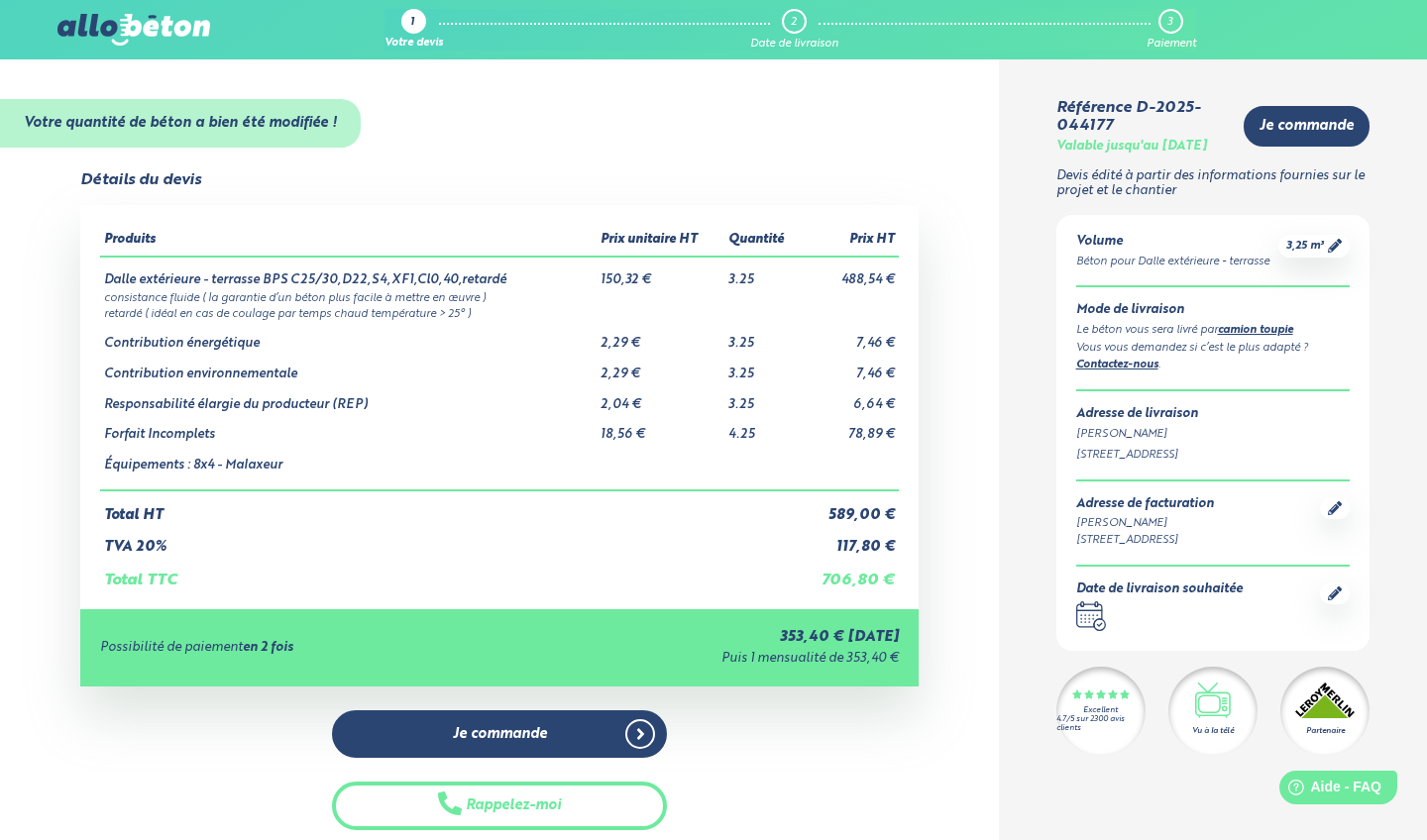 scroll, scrollTop: 0, scrollLeft: 0, axis: both 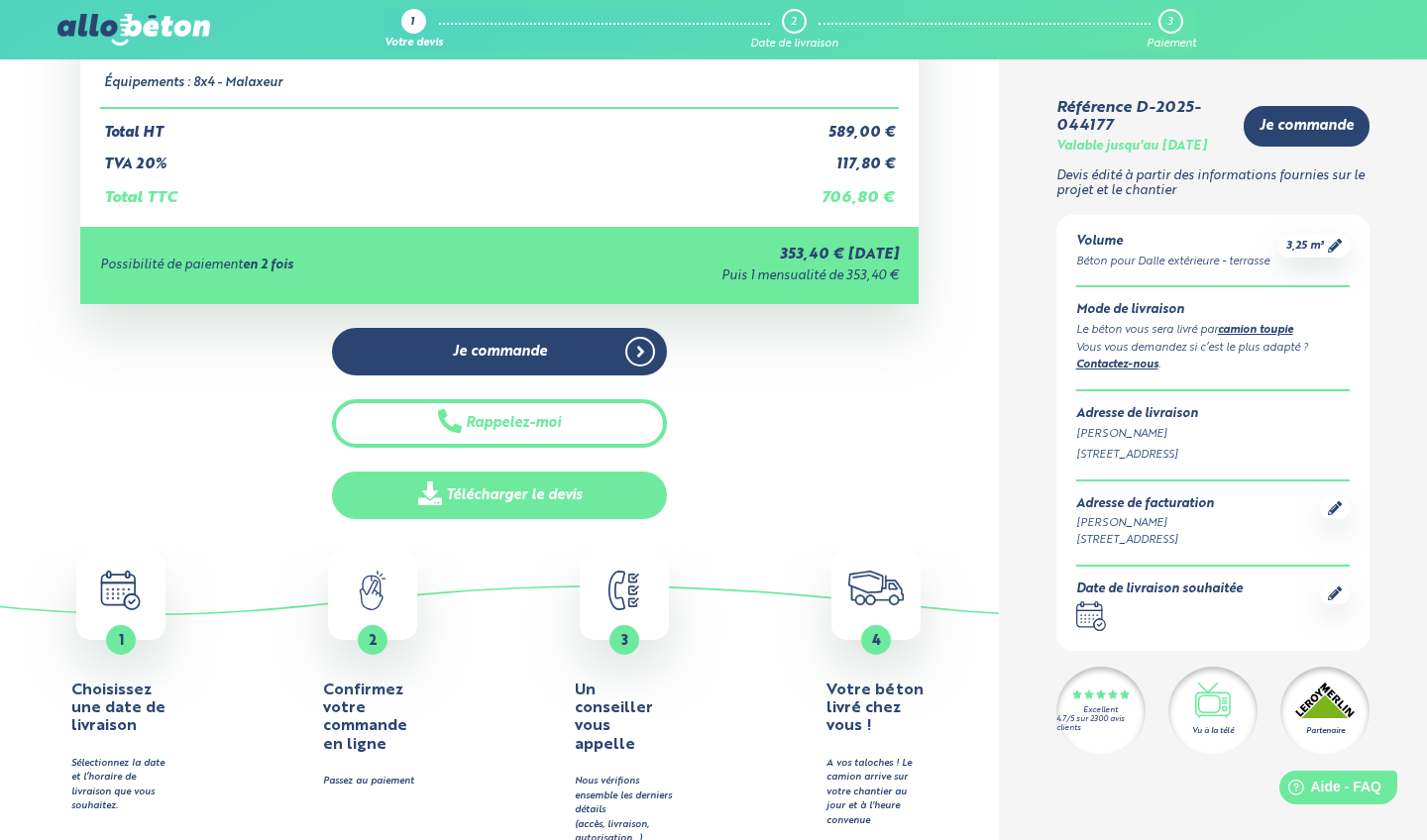 click on "Télécharger le devis" at bounding box center [499, 495] 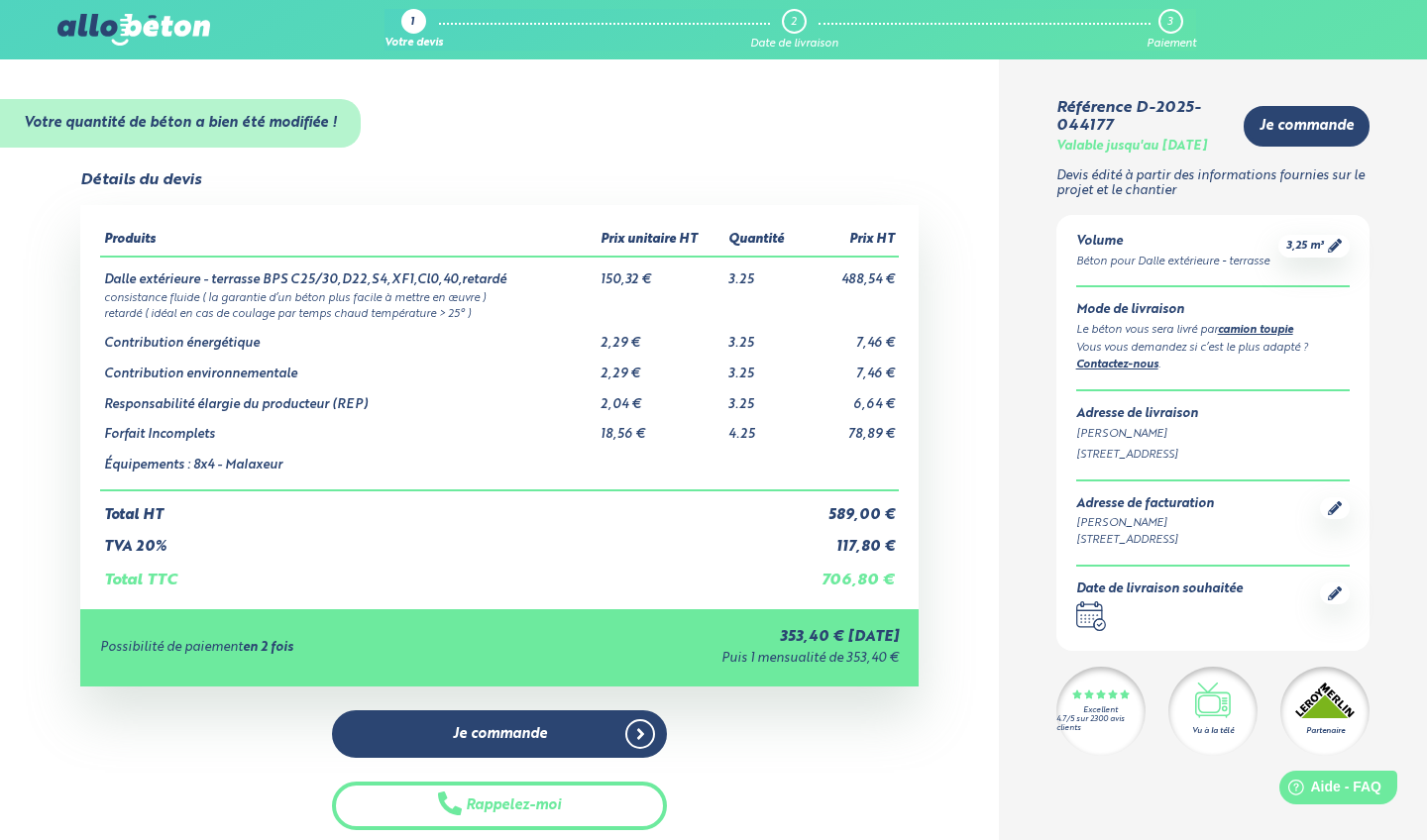 scroll, scrollTop: 0, scrollLeft: 0, axis: both 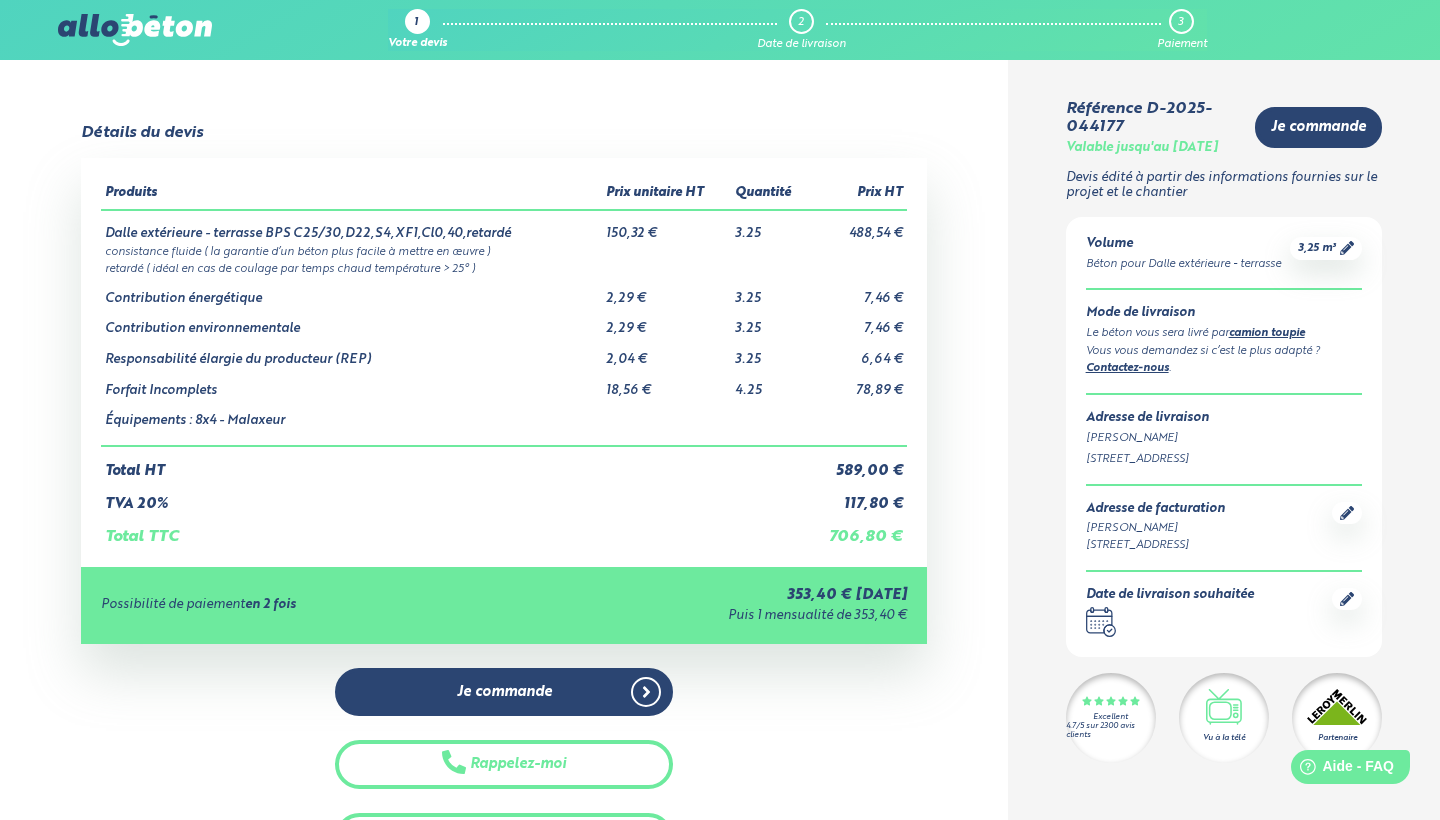 click 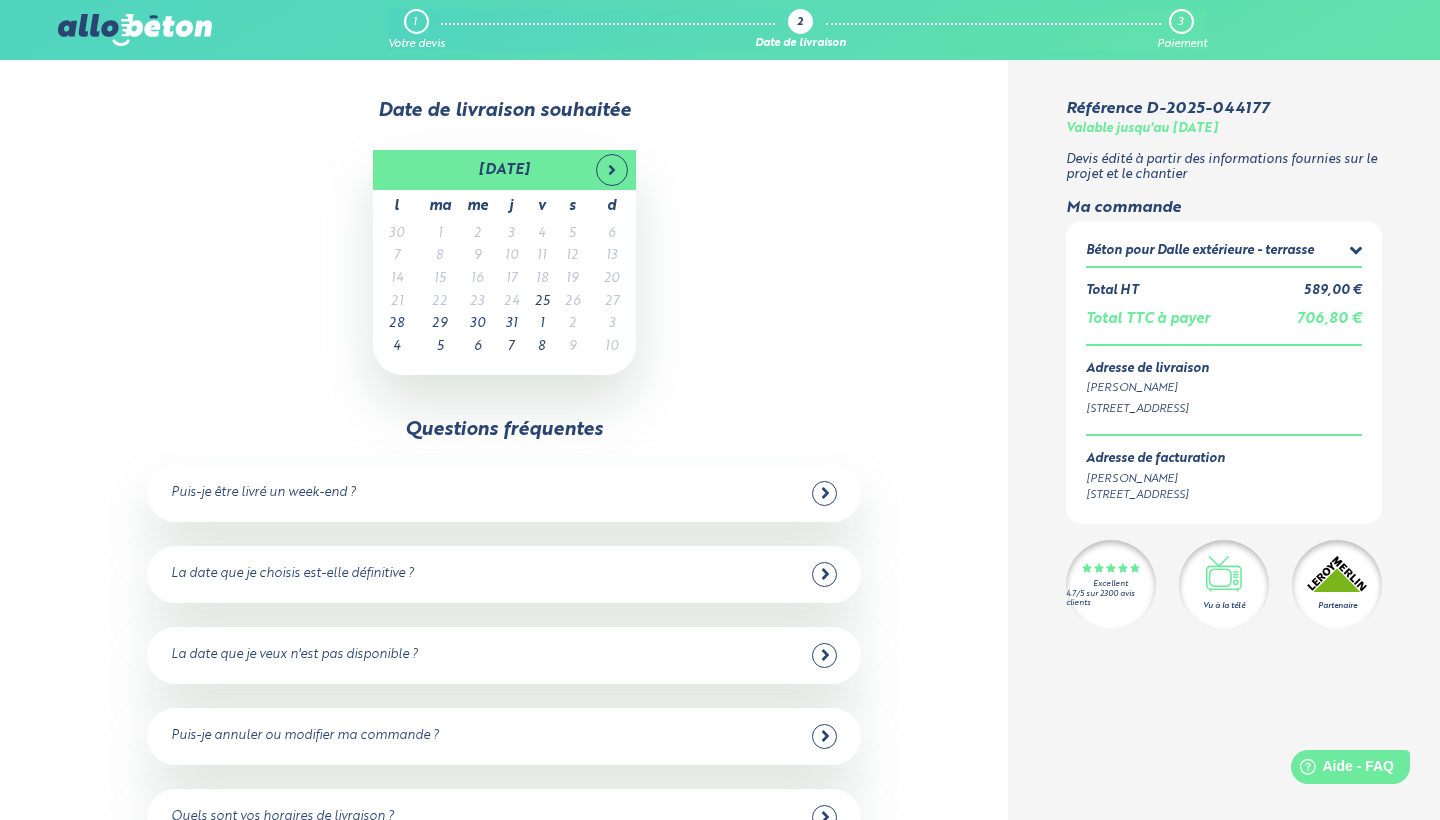 scroll, scrollTop: 0, scrollLeft: 0, axis: both 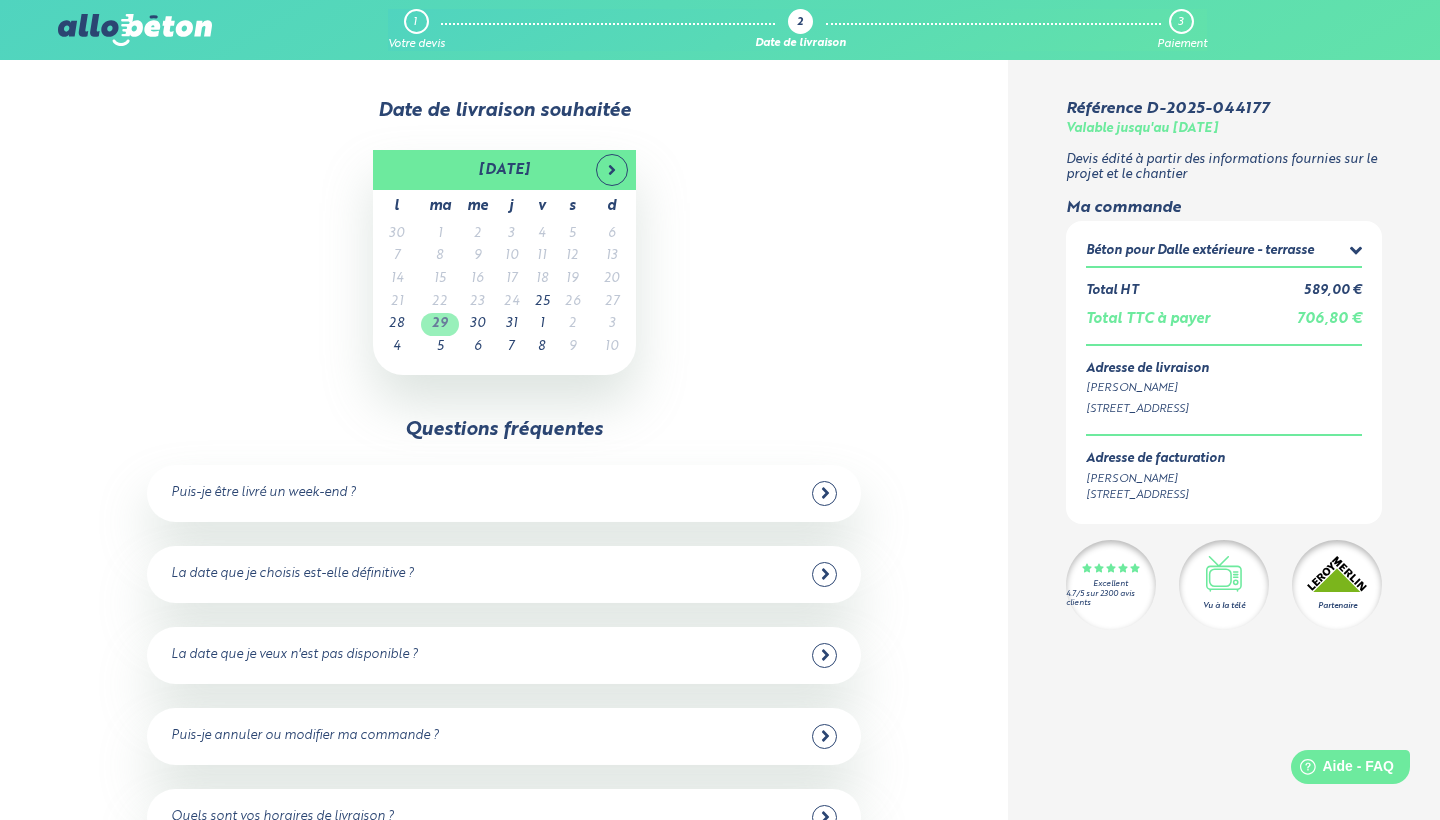 click on "29" at bounding box center [440, 324] 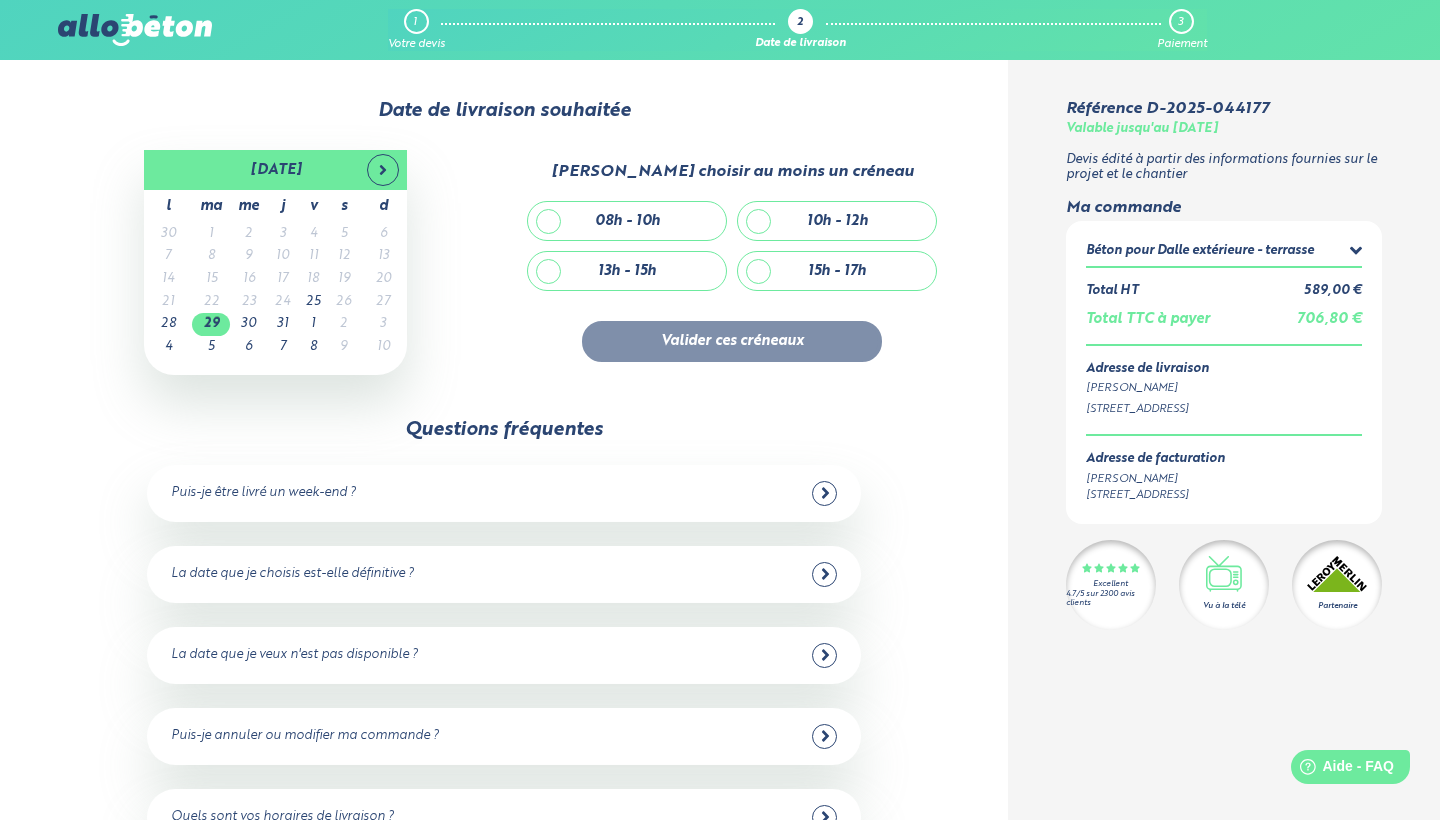 click on "15h - 17h" at bounding box center (837, 271) 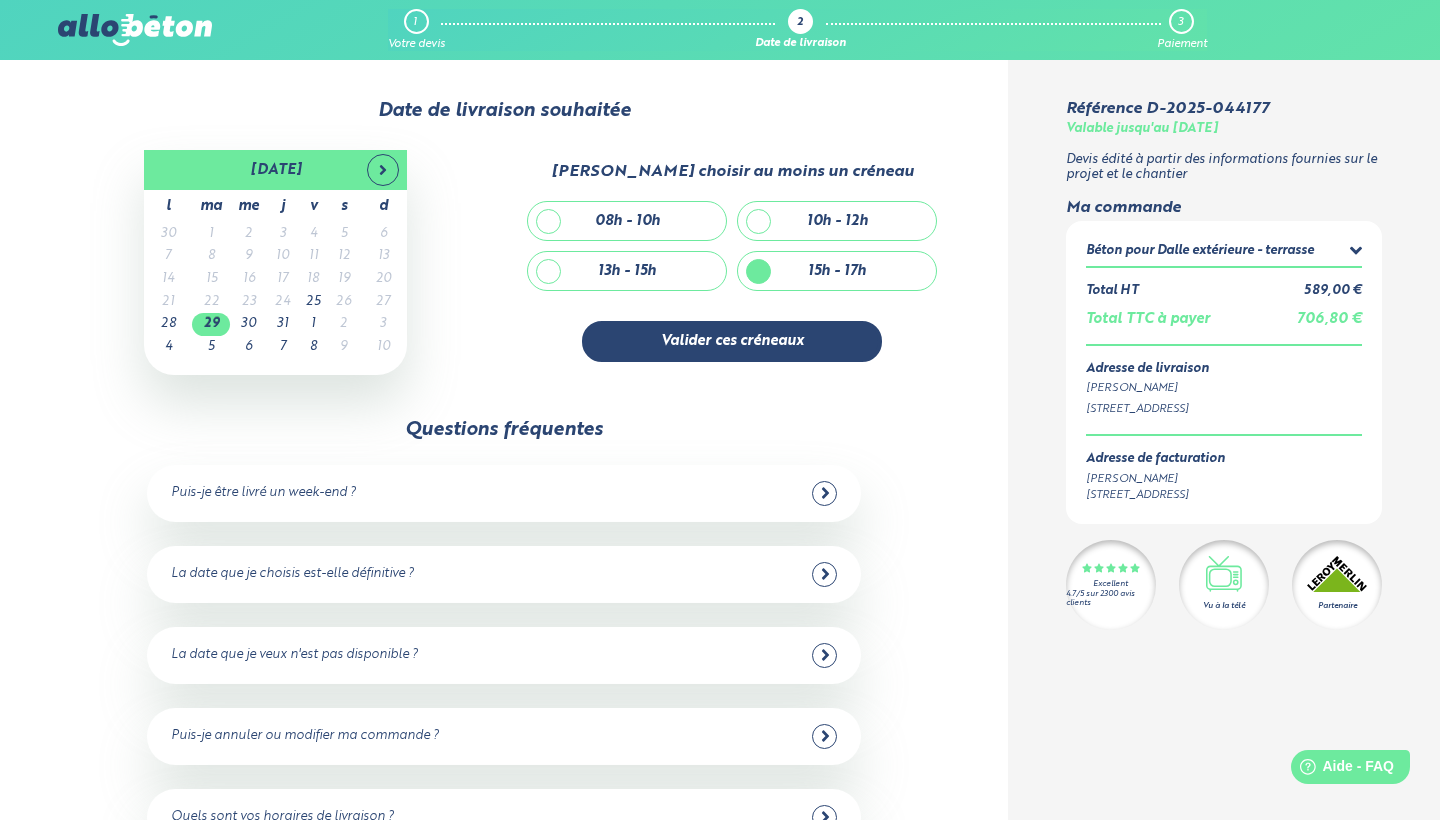 click at bounding box center [824, 493] 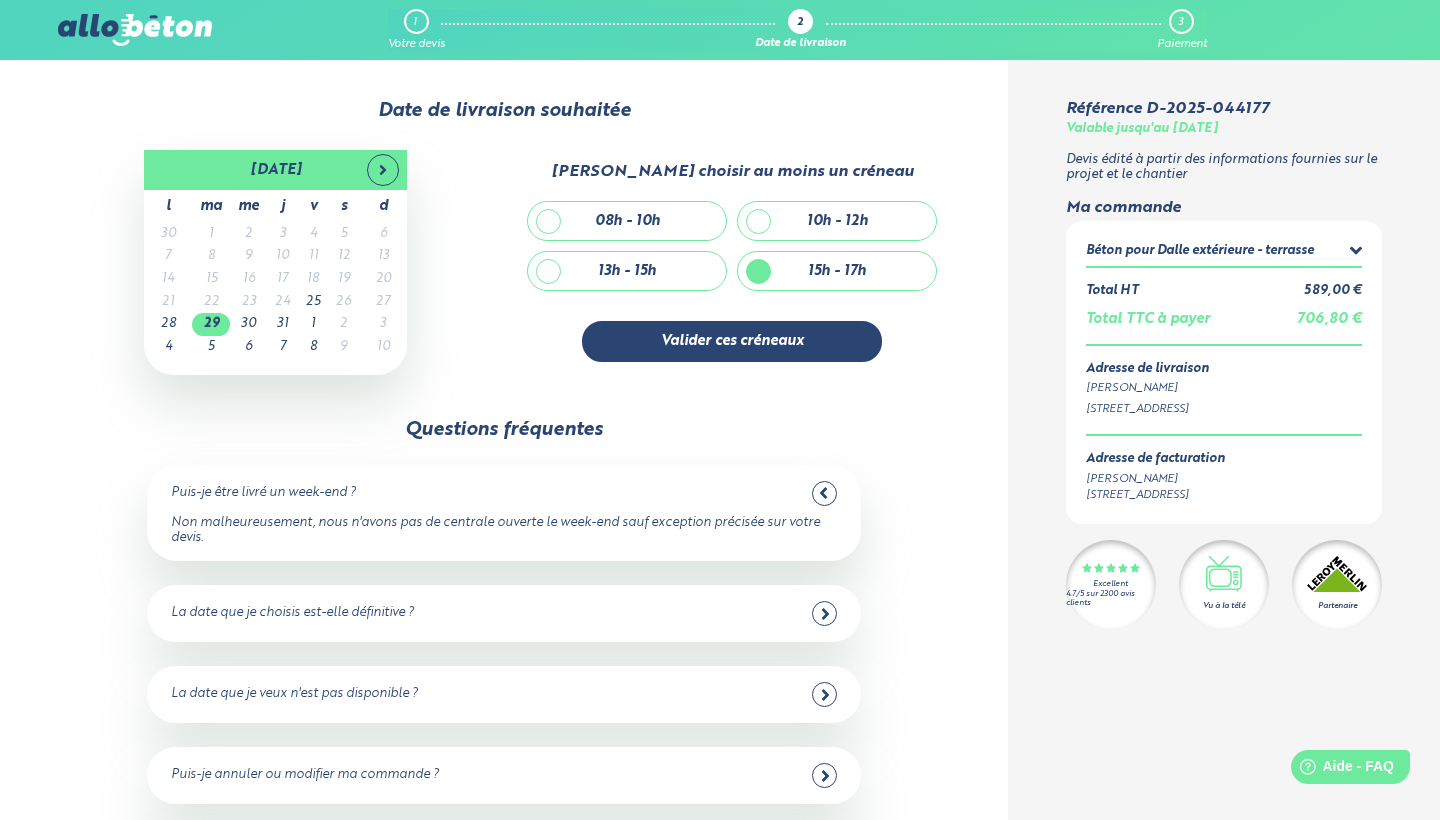 click 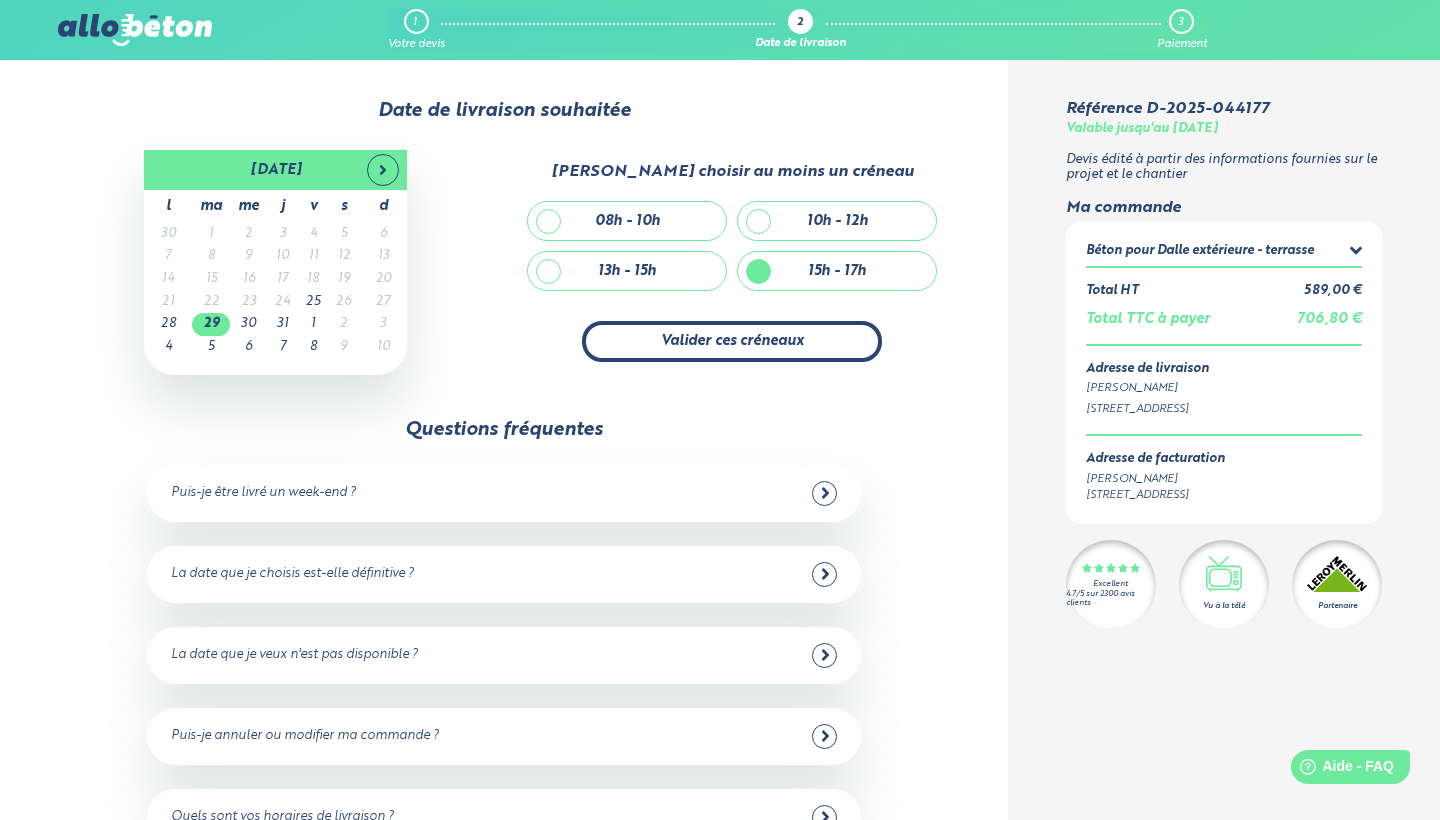 click on "Valider ces créneaux" at bounding box center (732, 341) 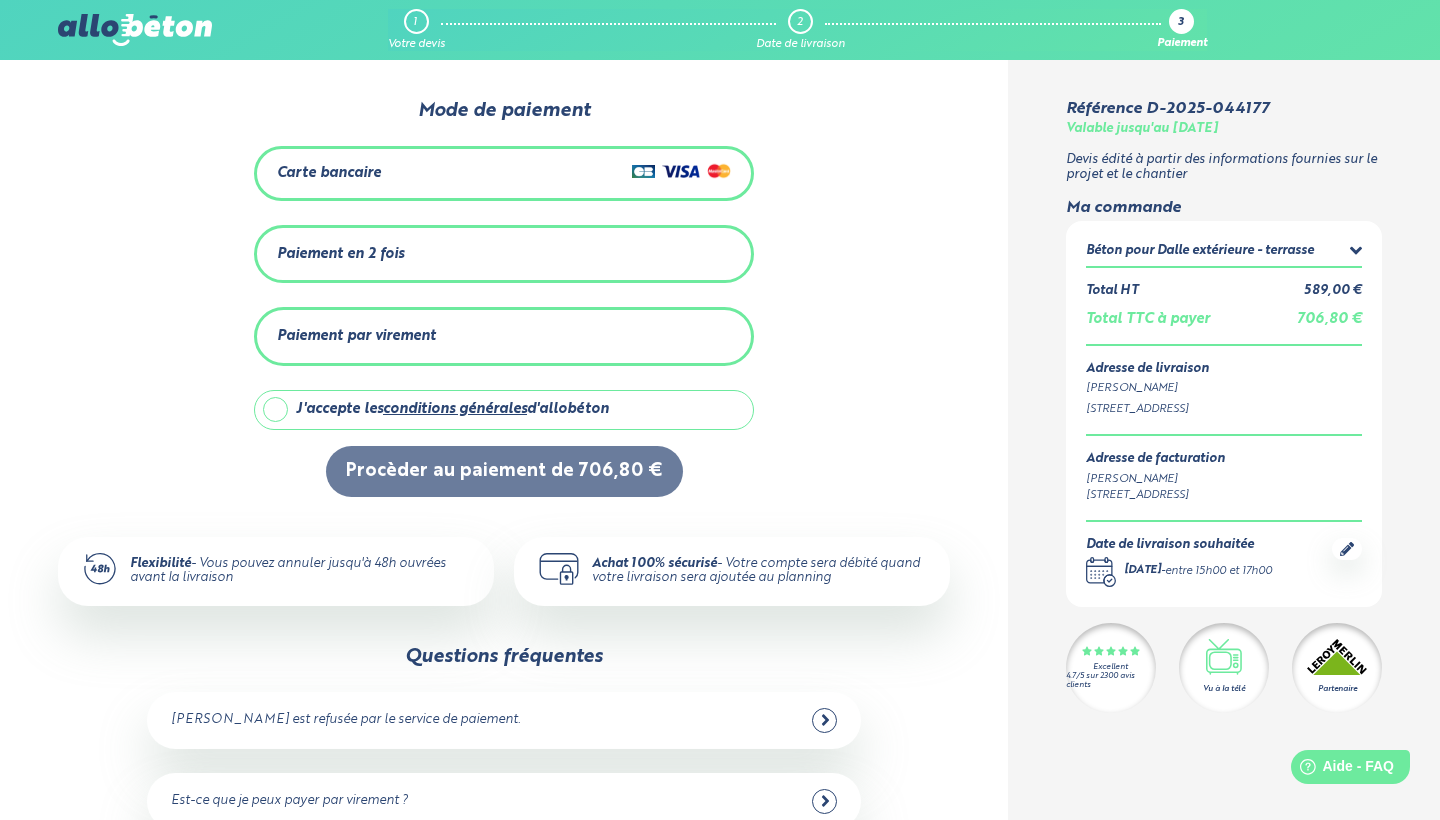 scroll, scrollTop: 0, scrollLeft: 0, axis: both 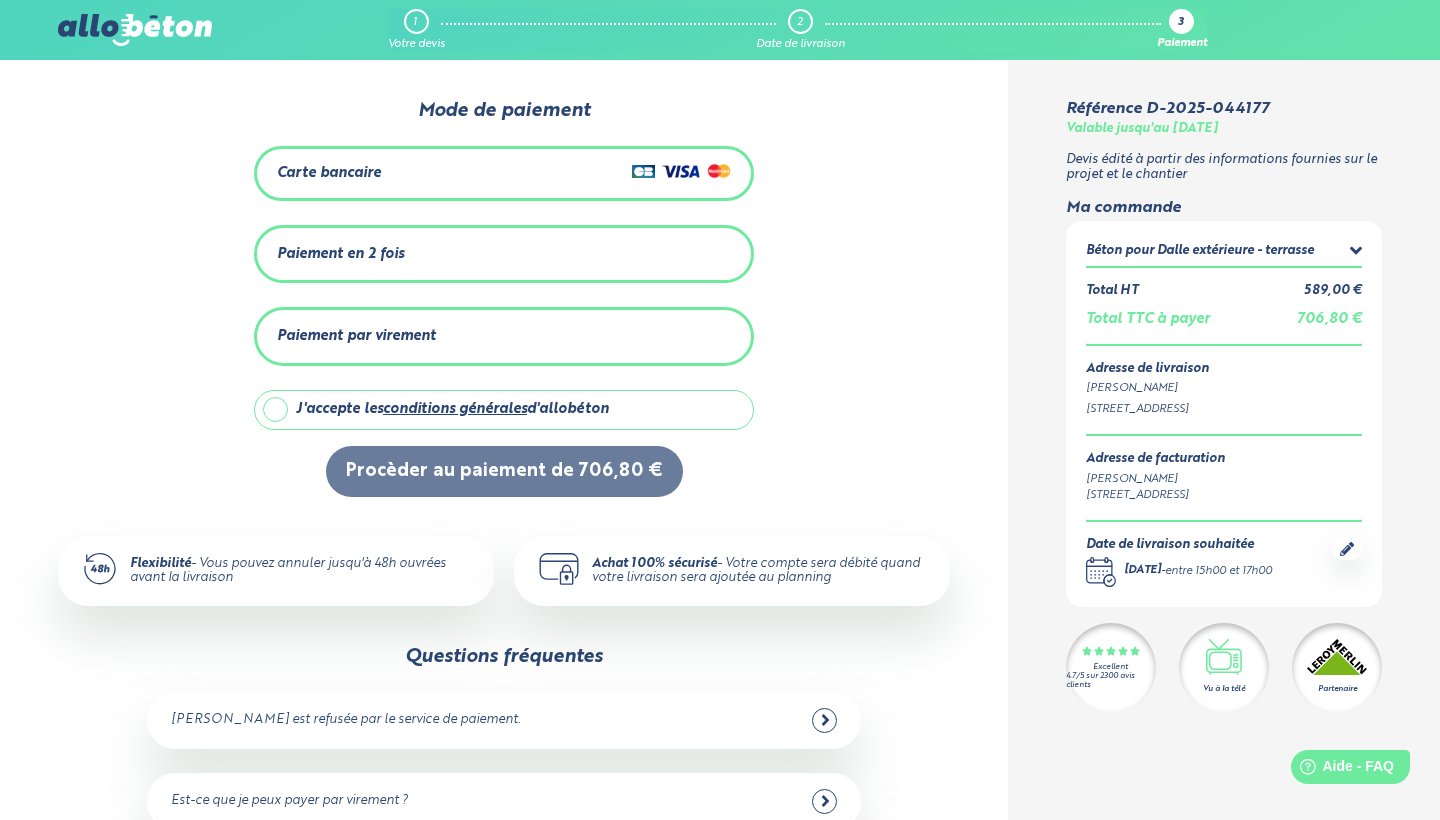 click on "J'accepte les  conditions générales  d'allobéton" at bounding box center [504, 410] 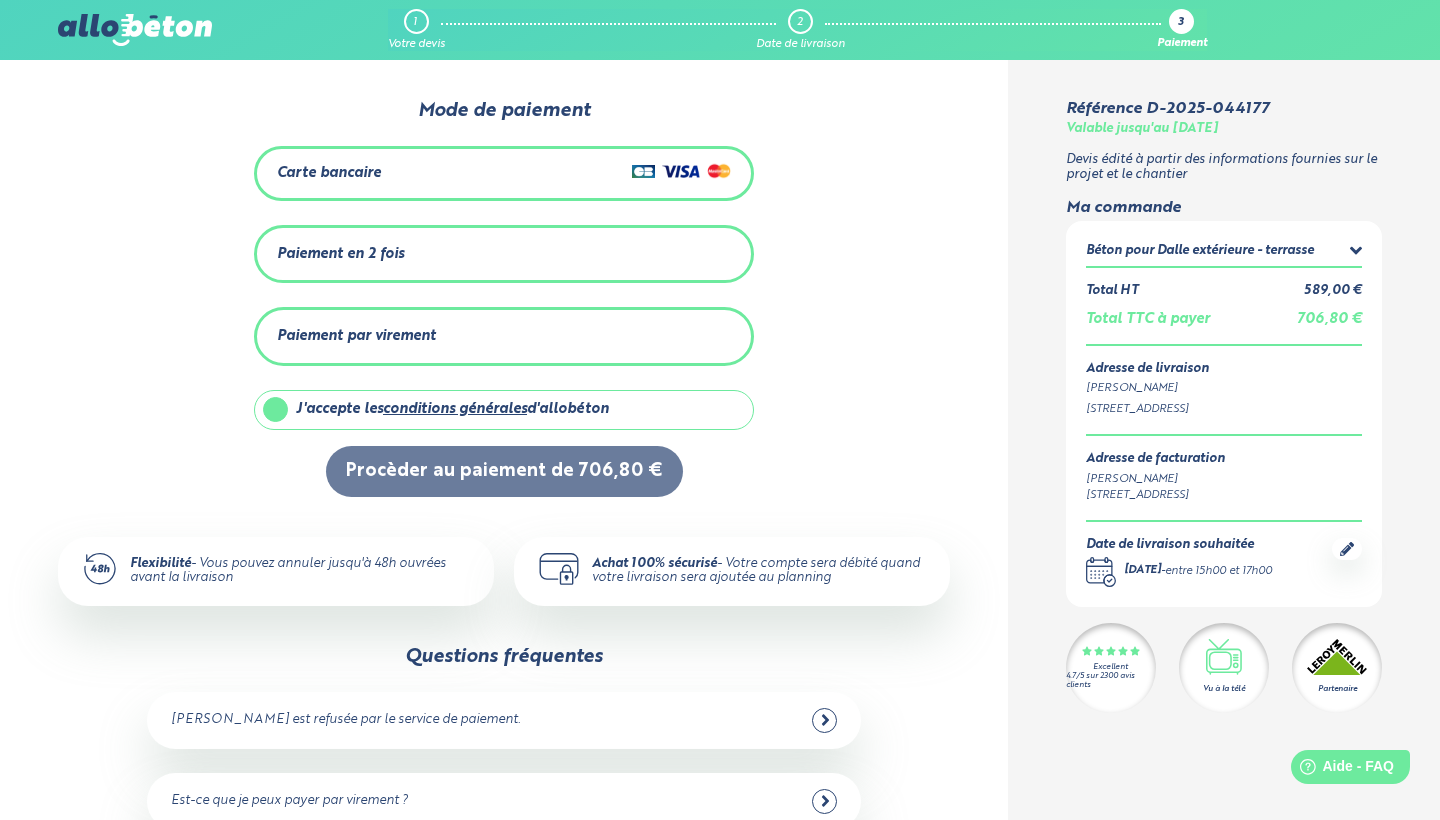 click on "Béton pour Dalle extérieure - terrasse
Dalle extérieure - terrasse BPS C25/30,D22,S4,XF1,Cl0,40,retardé
Contribution énergétique
Contribution environnementale
Responsabilité élargie du producteur (REP)
Forfait Incomplets
Total HT
589,00 €
Total TTC à payer
706,80 €
Adresse de livraison
Jonathan Coignard" at bounding box center [1224, 414] 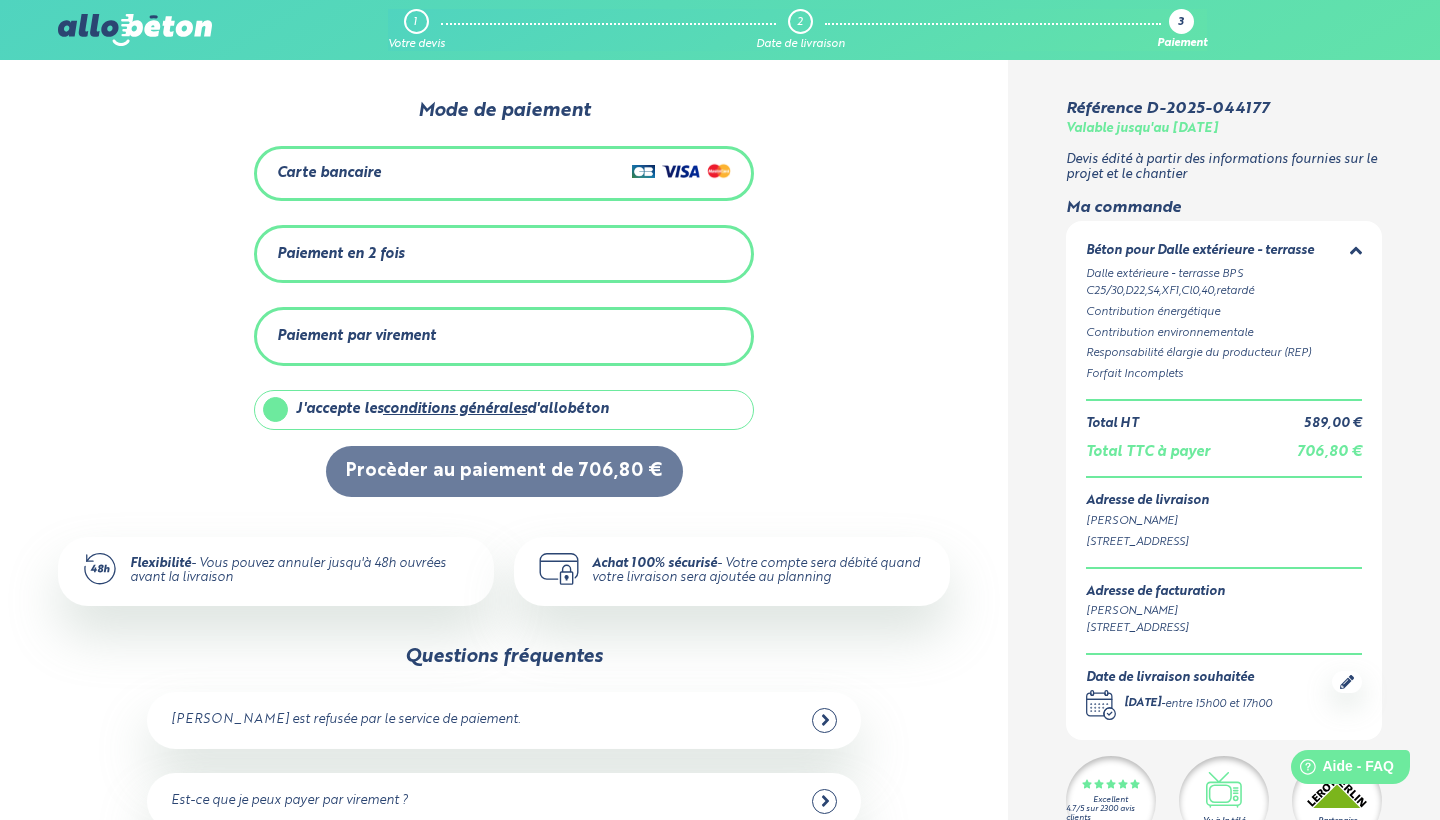 click 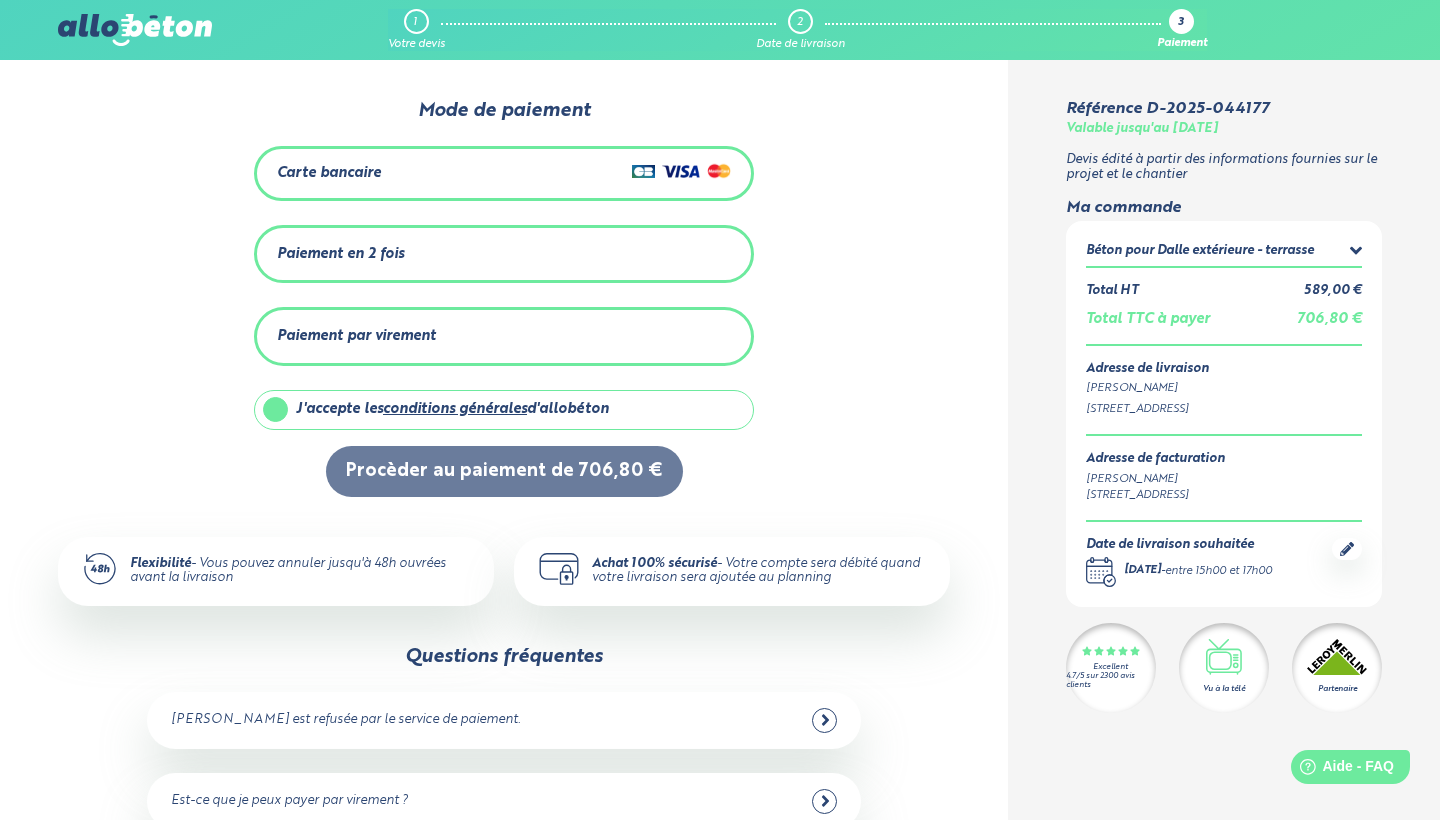 scroll, scrollTop: 0, scrollLeft: 0, axis: both 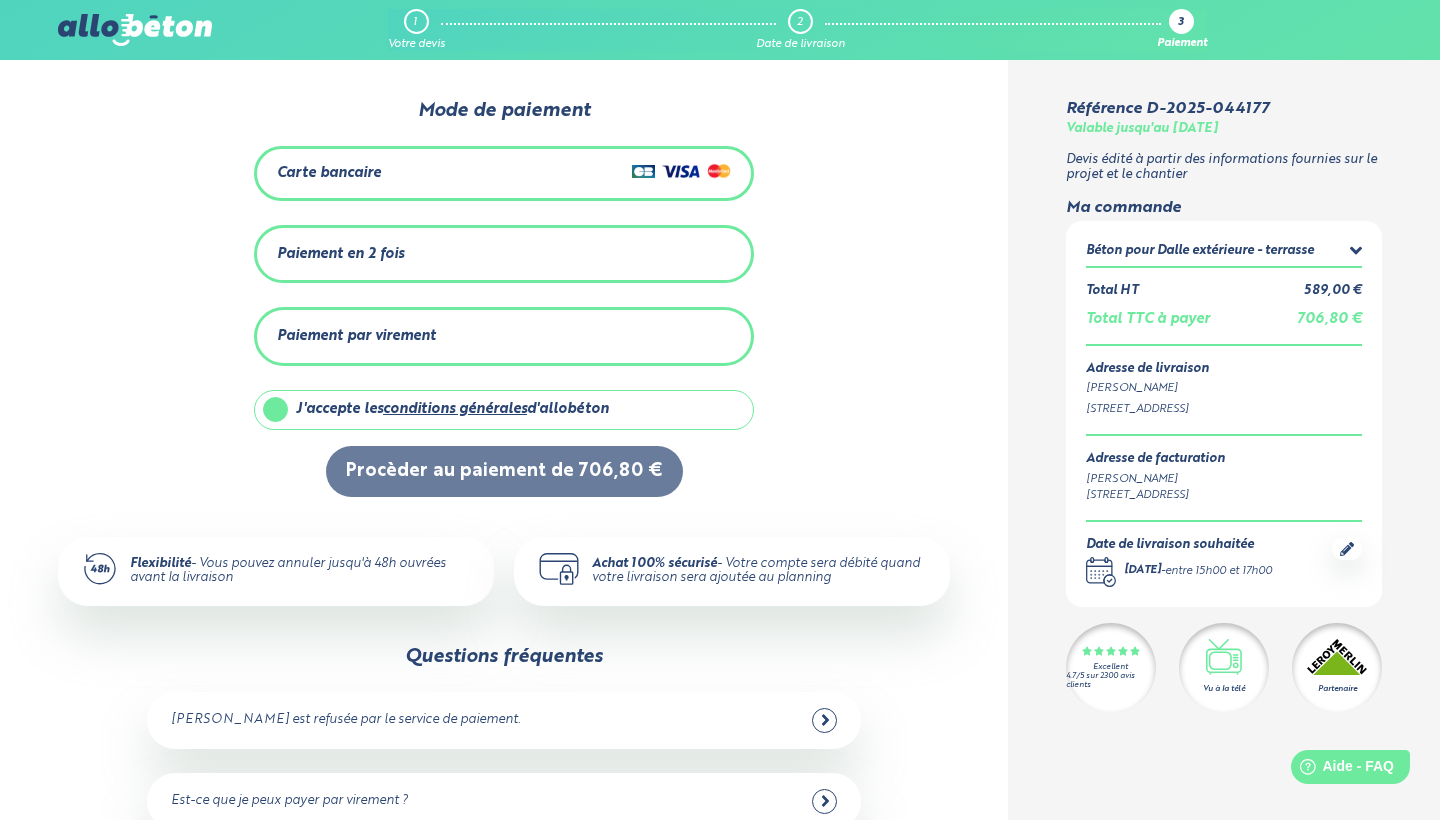 click on "1" at bounding box center (416, 21) 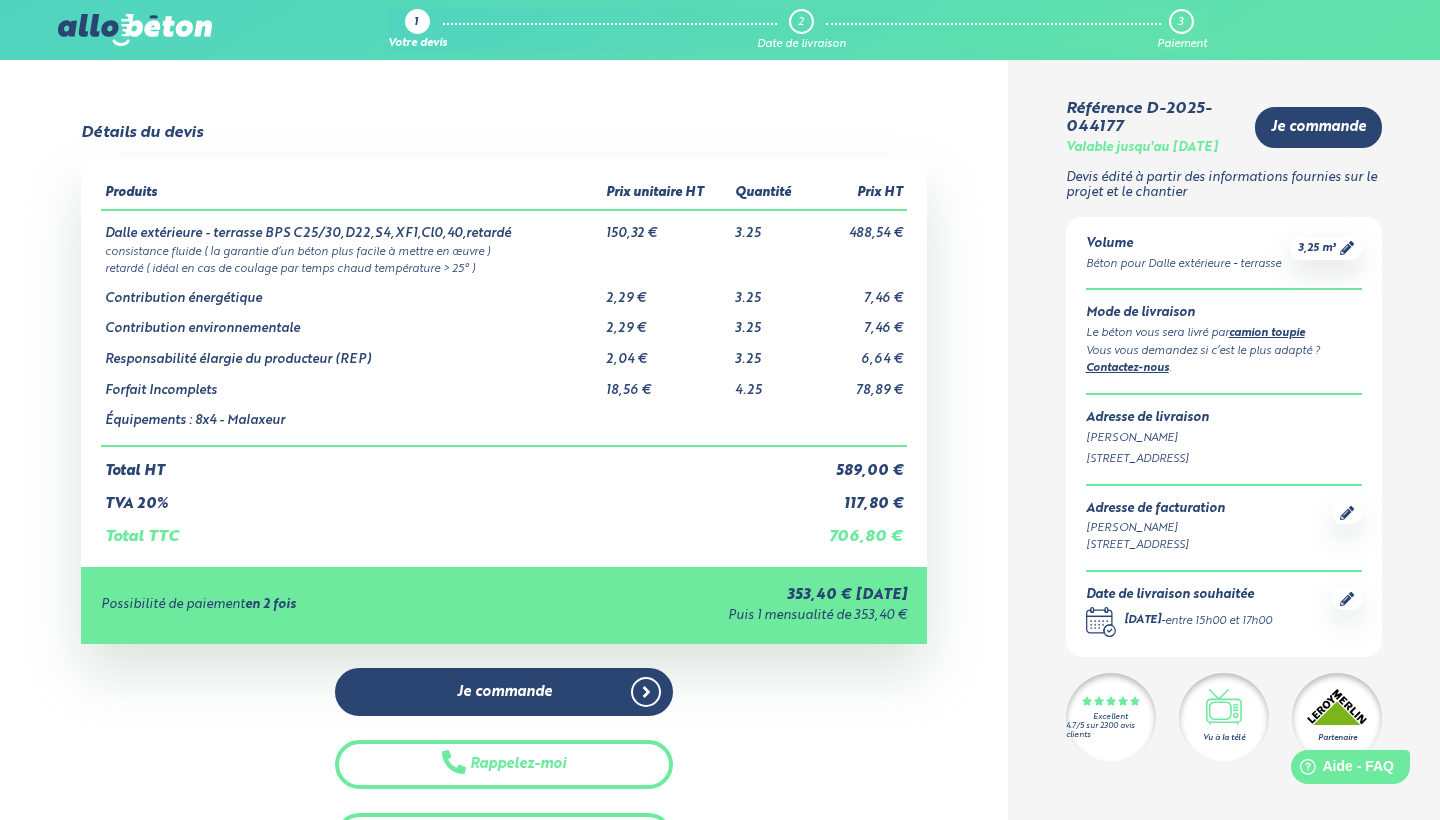 scroll, scrollTop: 0, scrollLeft: 0, axis: both 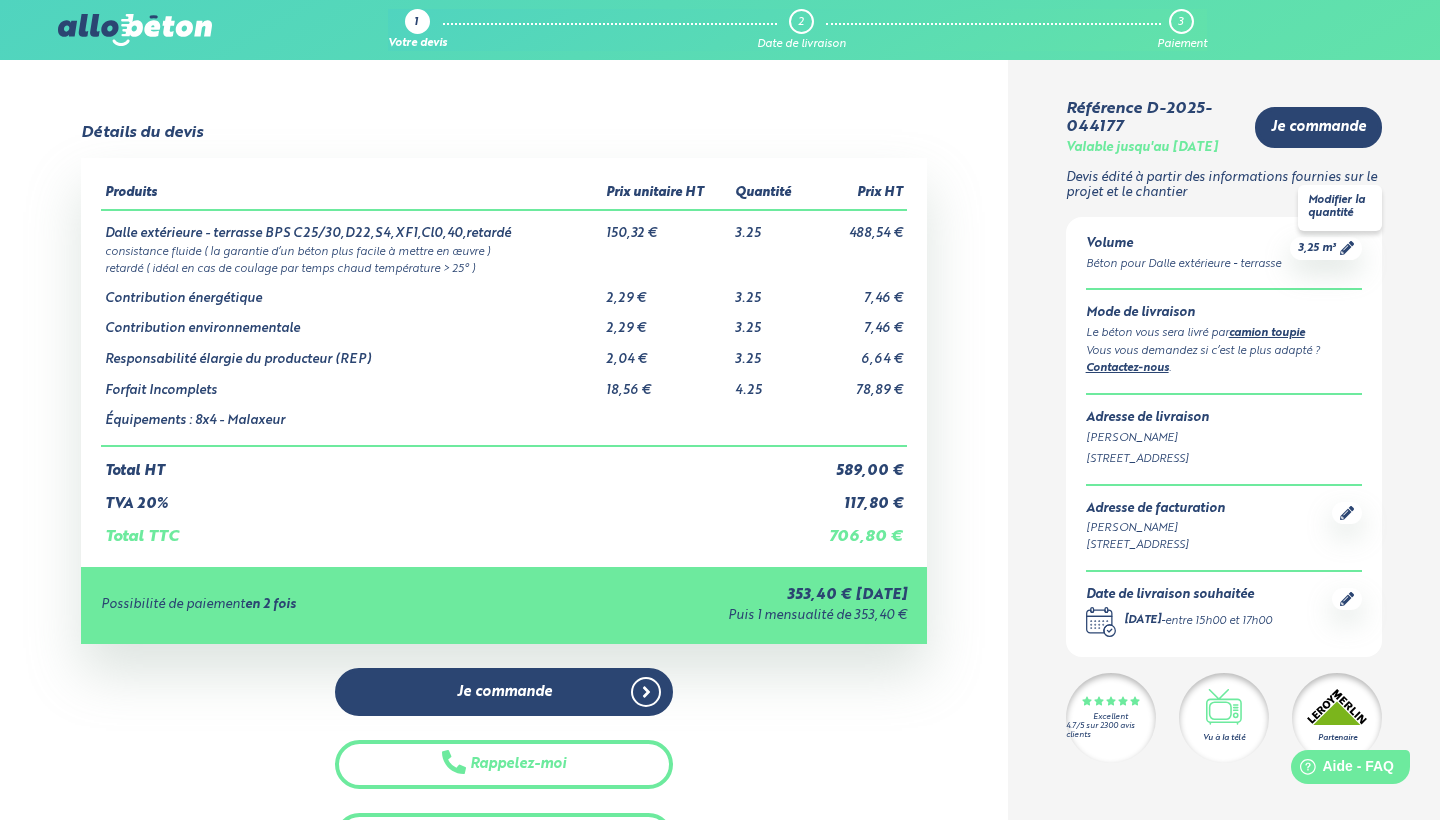 click on "3,25 m³" at bounding box center (1317, 248) 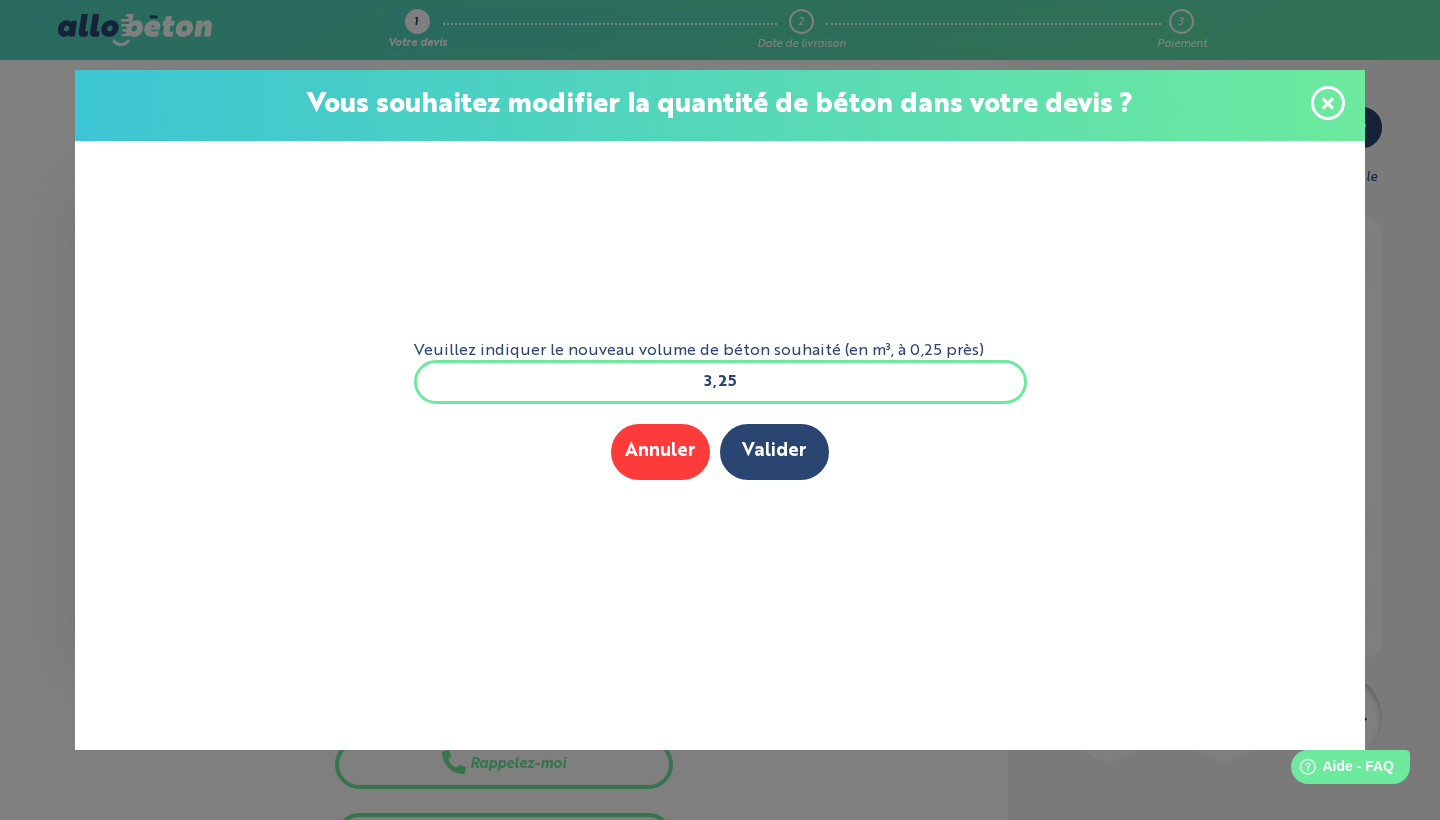 click 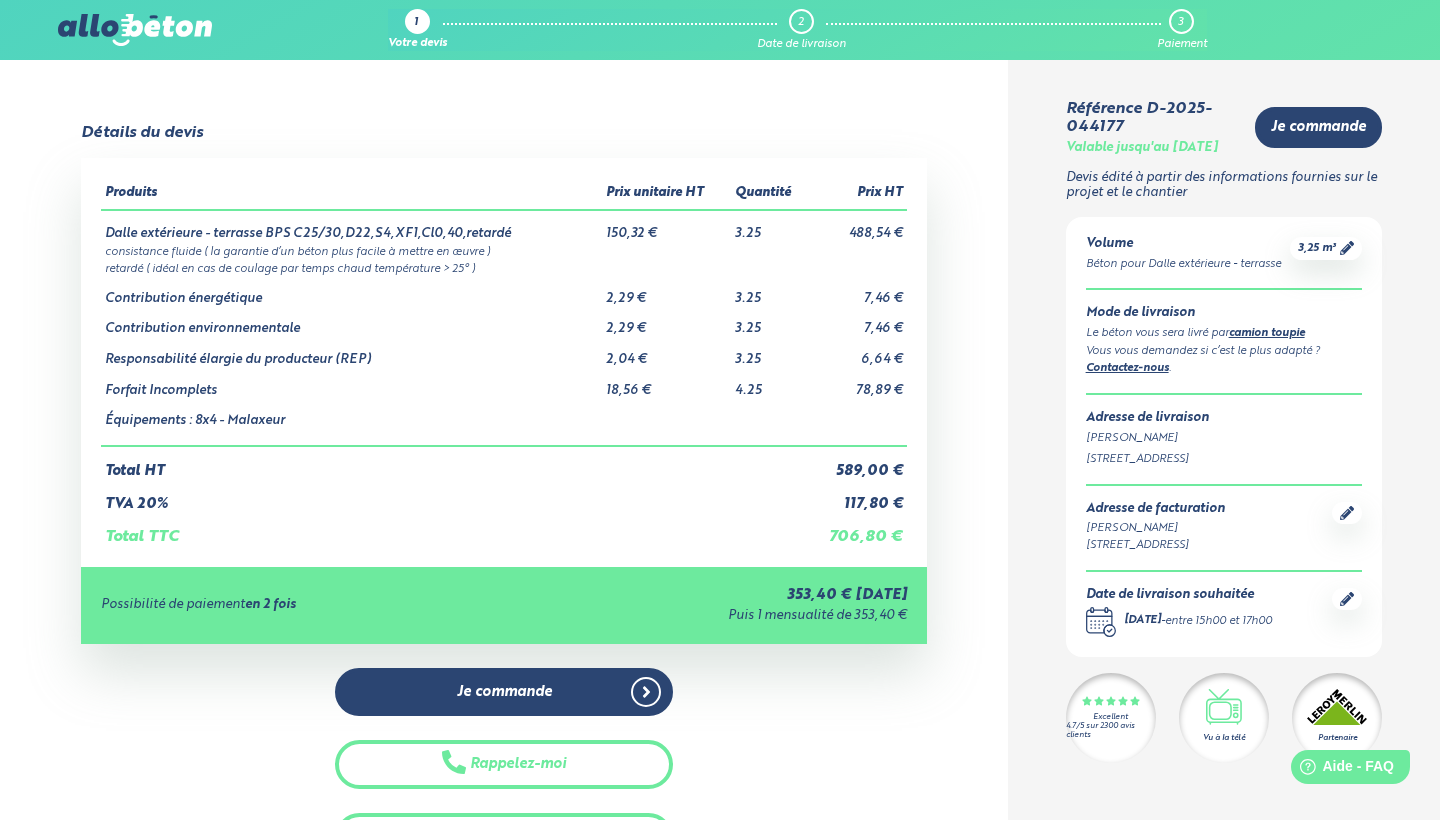 scroll, scrollTop: 0, scrollLeft: 0, axis: both 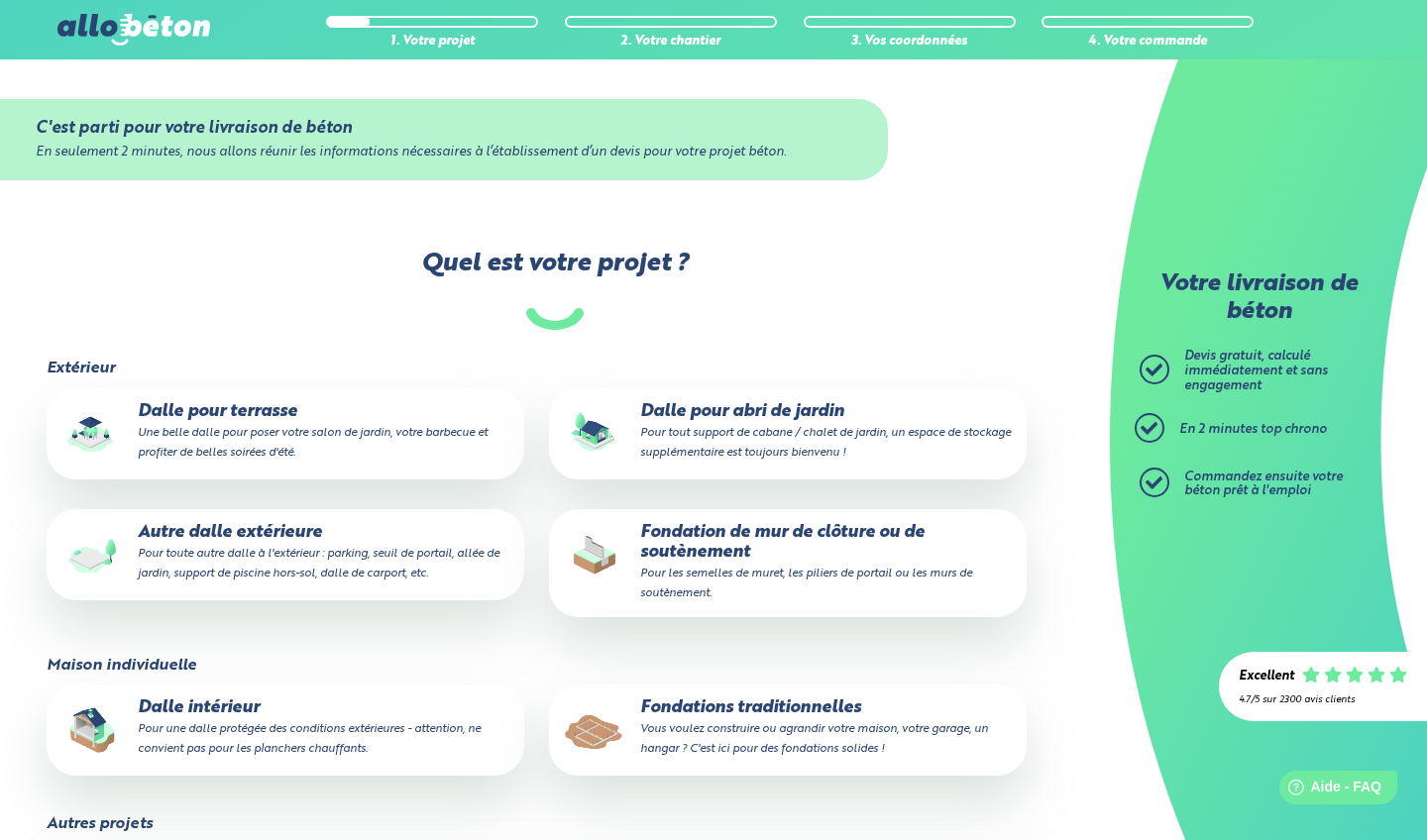 click on "Une belle dalle pour poser votre salon de jardin, votre barbecue et profiter de belles soirées d'été." at bounding box center [312, 443] 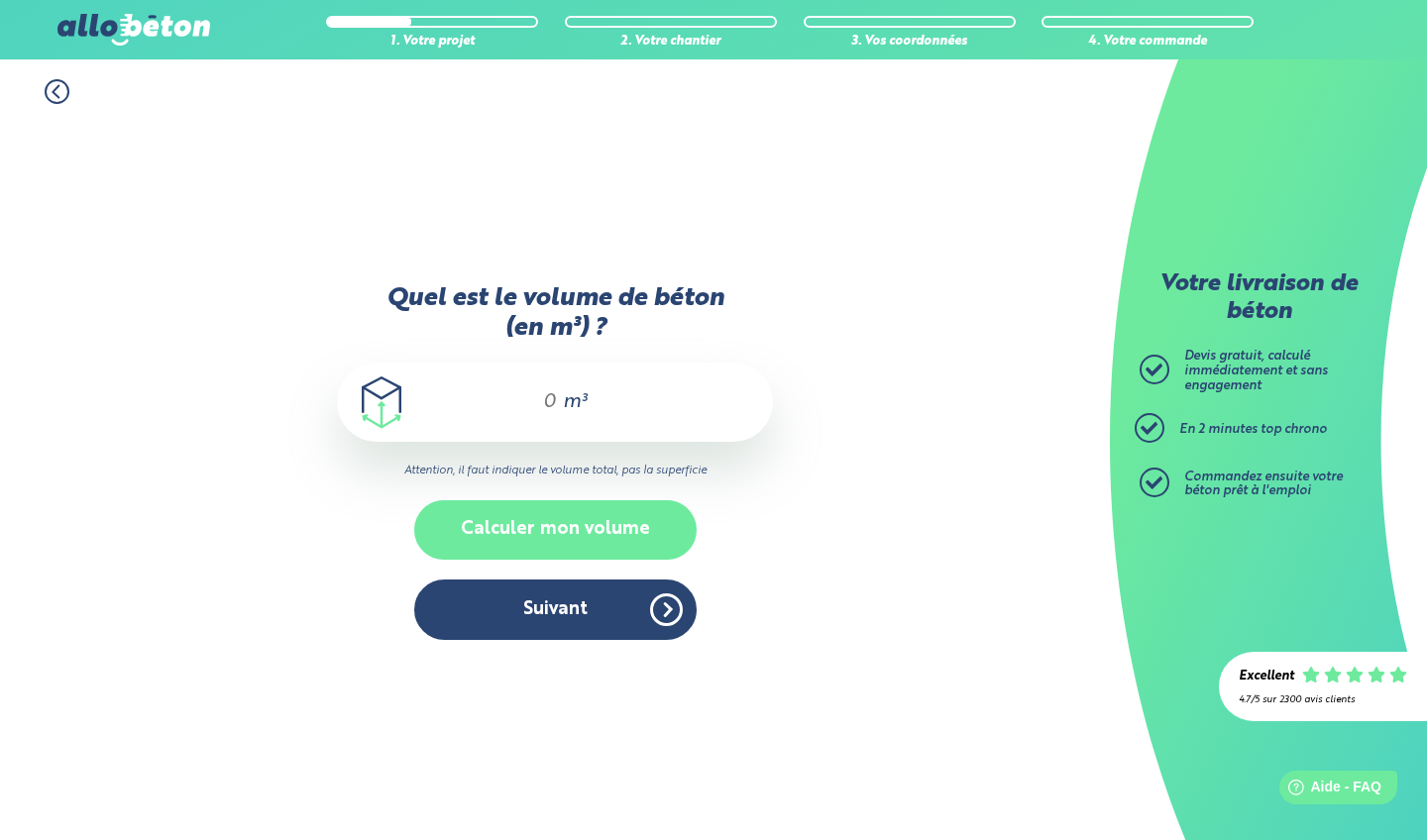 click on "Calculer mon volume" at bounding box center [555, 529] 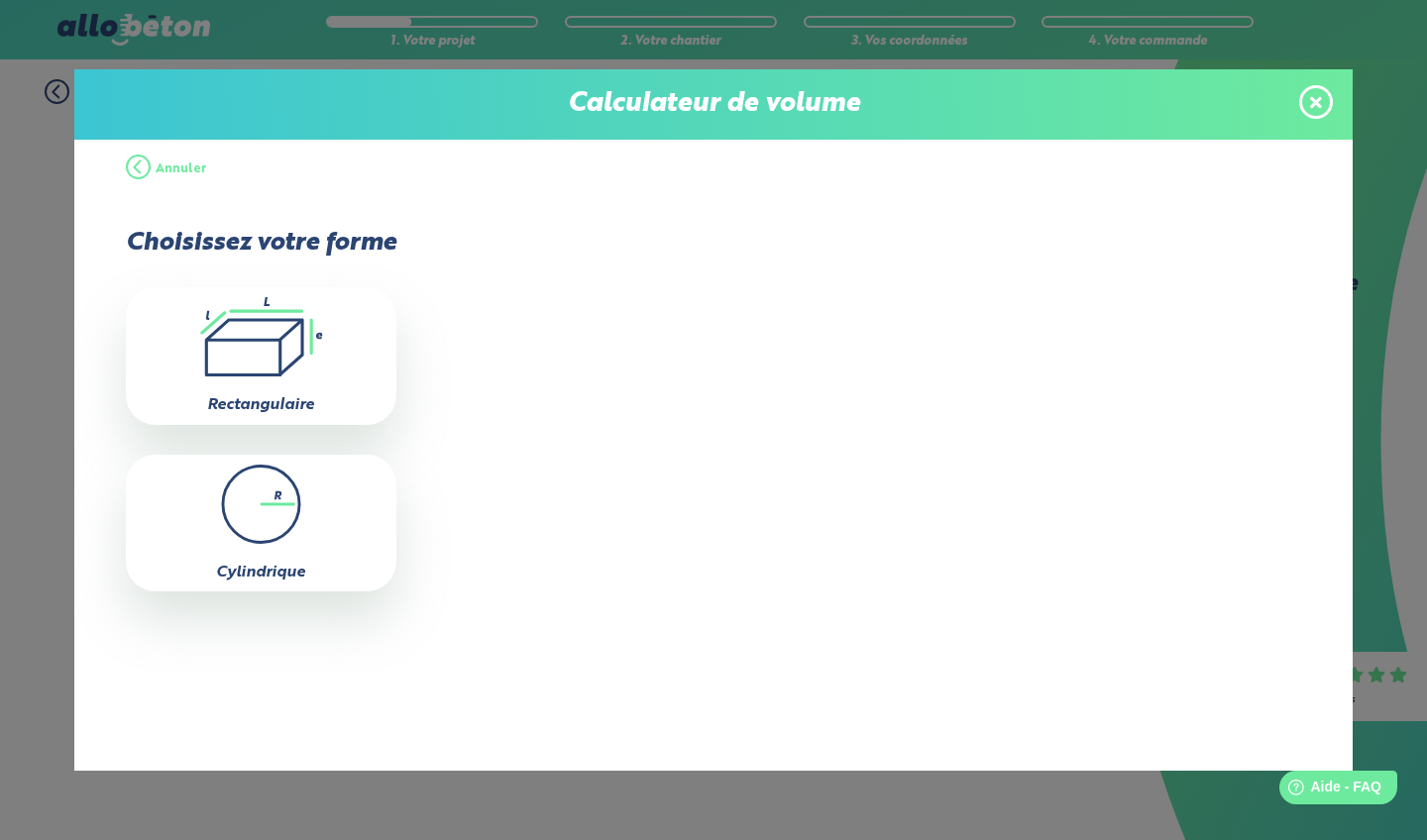 click on ".icon-calc-rectanglea{fill:none;stroke-linecap:round;stroke-width:3px;stroke:#6dea9e;stroke-linejoin:round}.icon-calc-rectangleb{fill:#2b4572}" 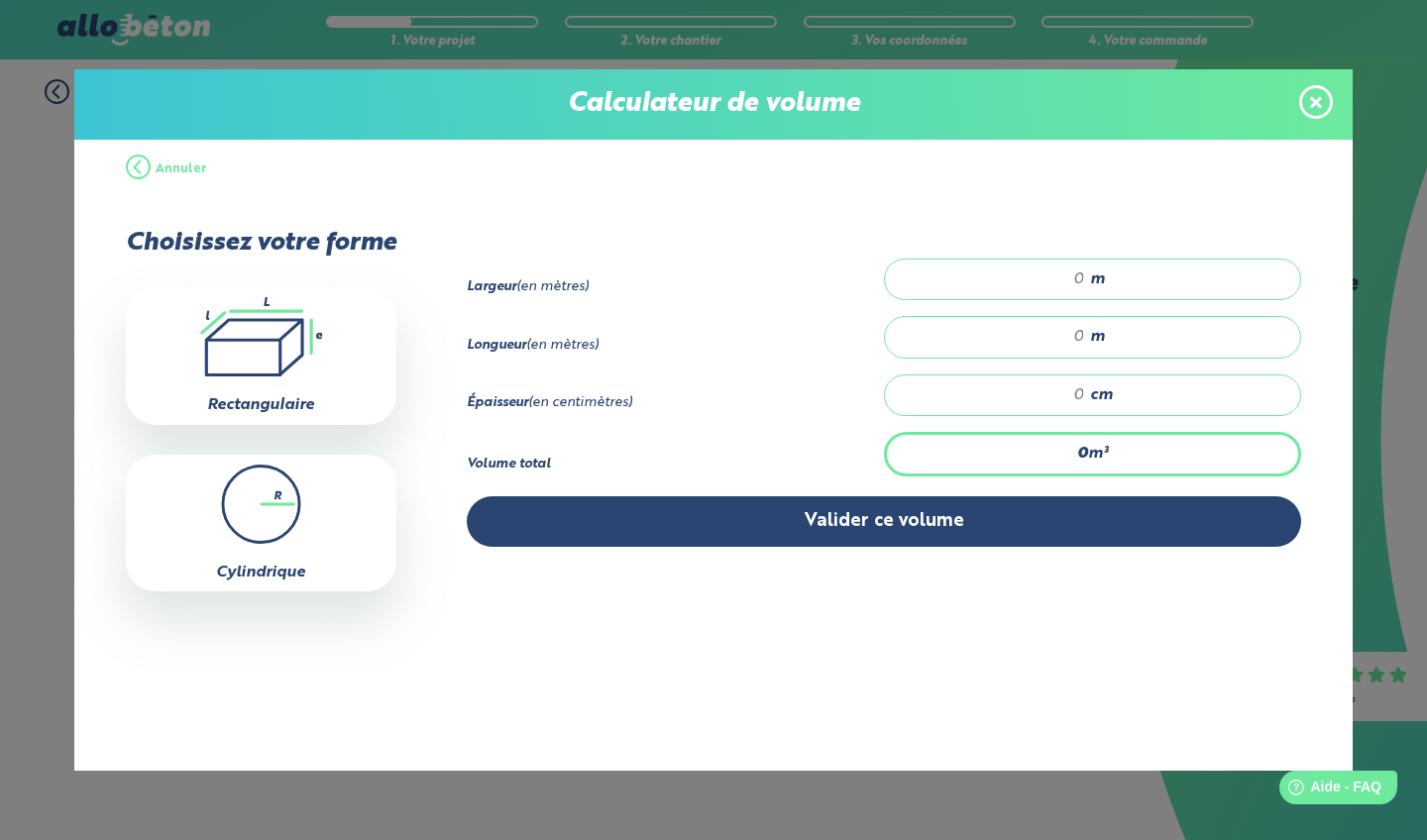 click at bounding box center [995, 395] 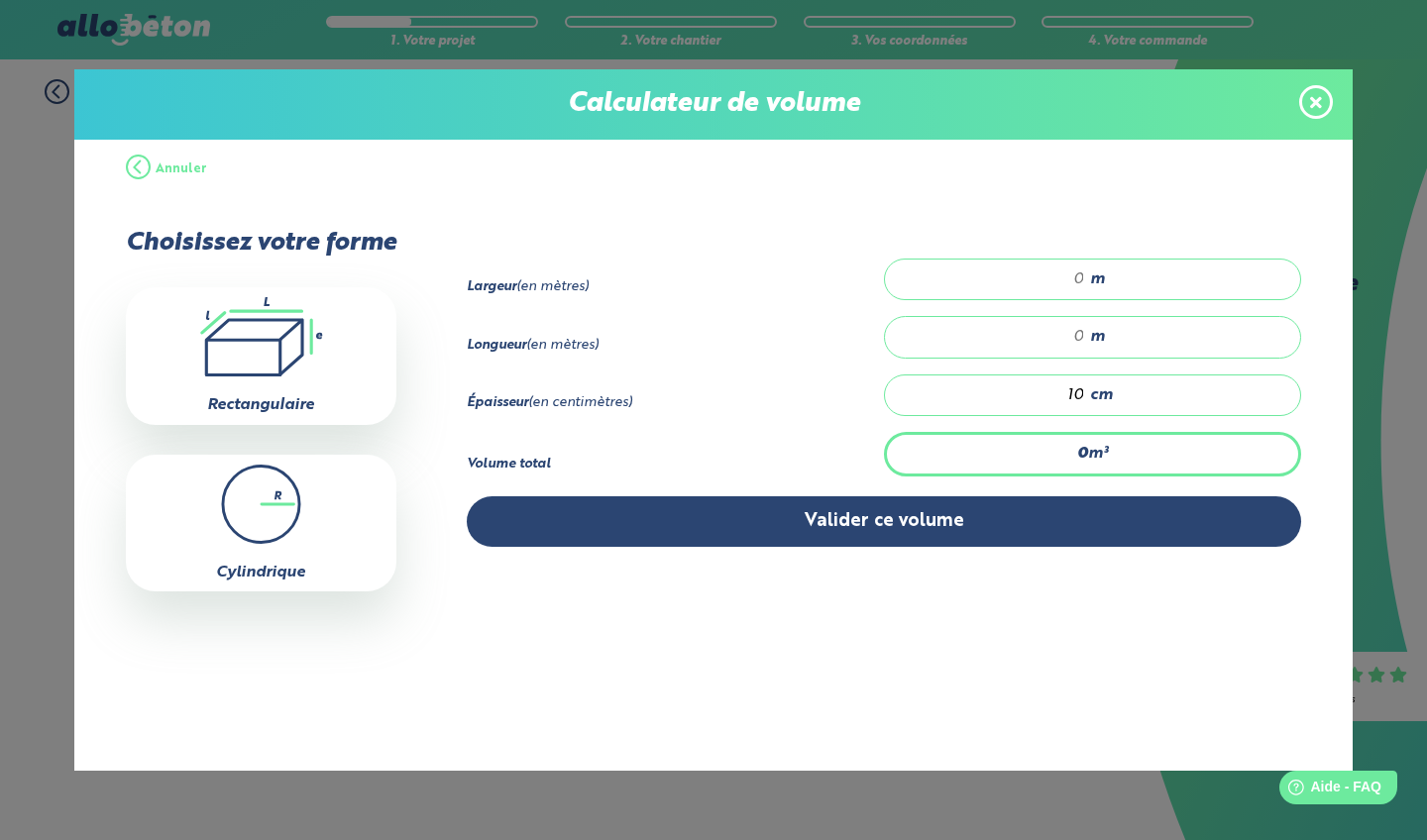 type on "10" 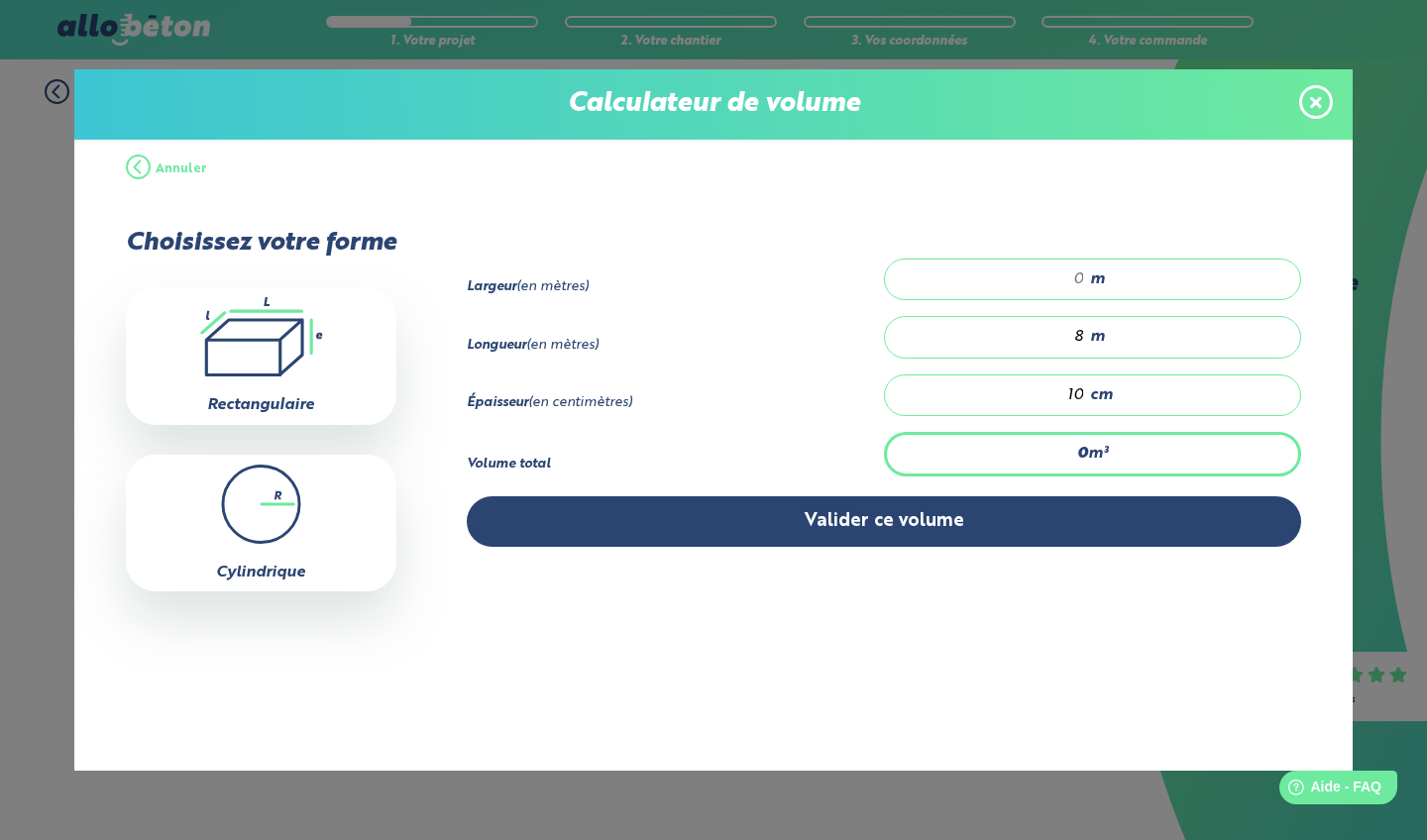 type on "8" 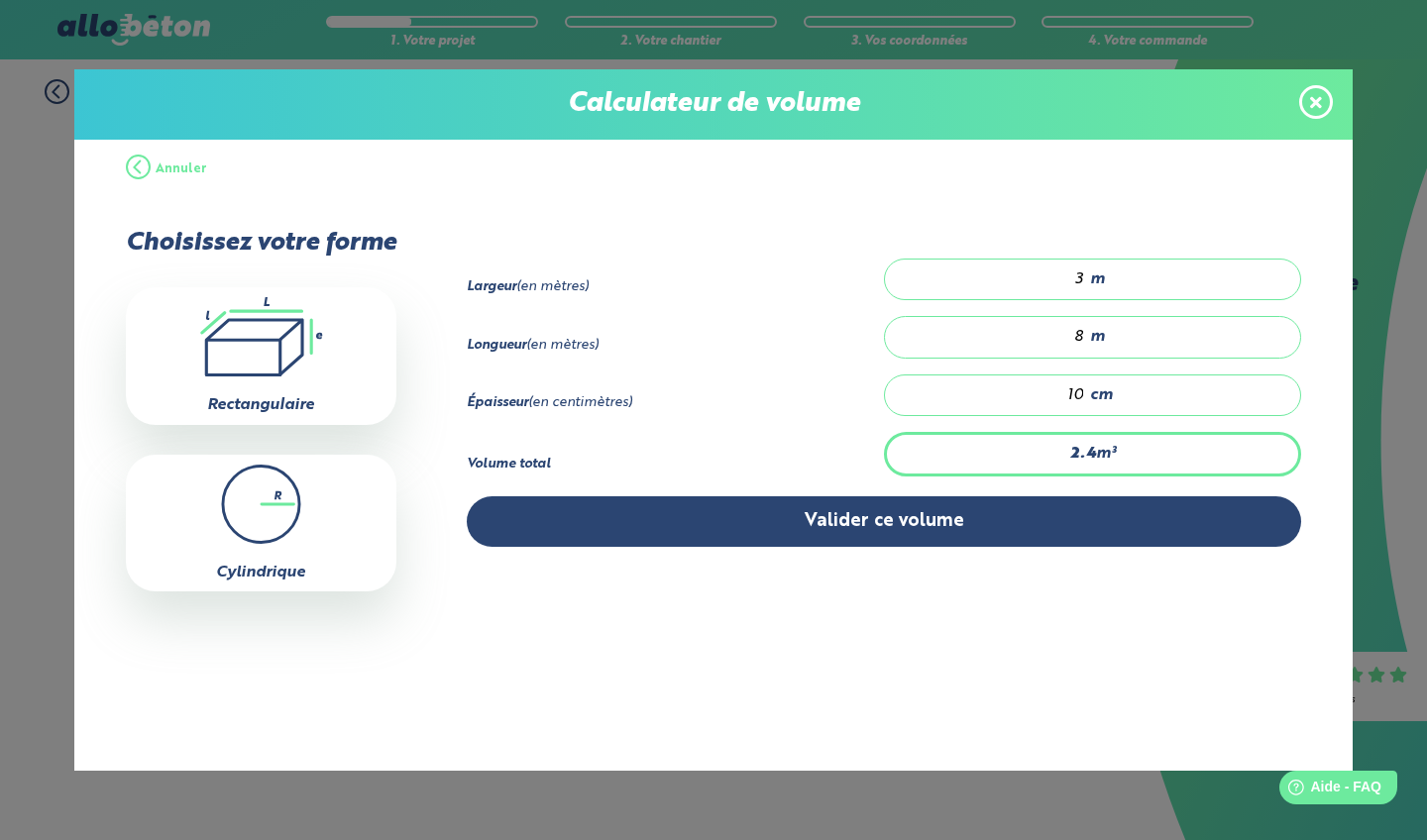 type on "2.96" 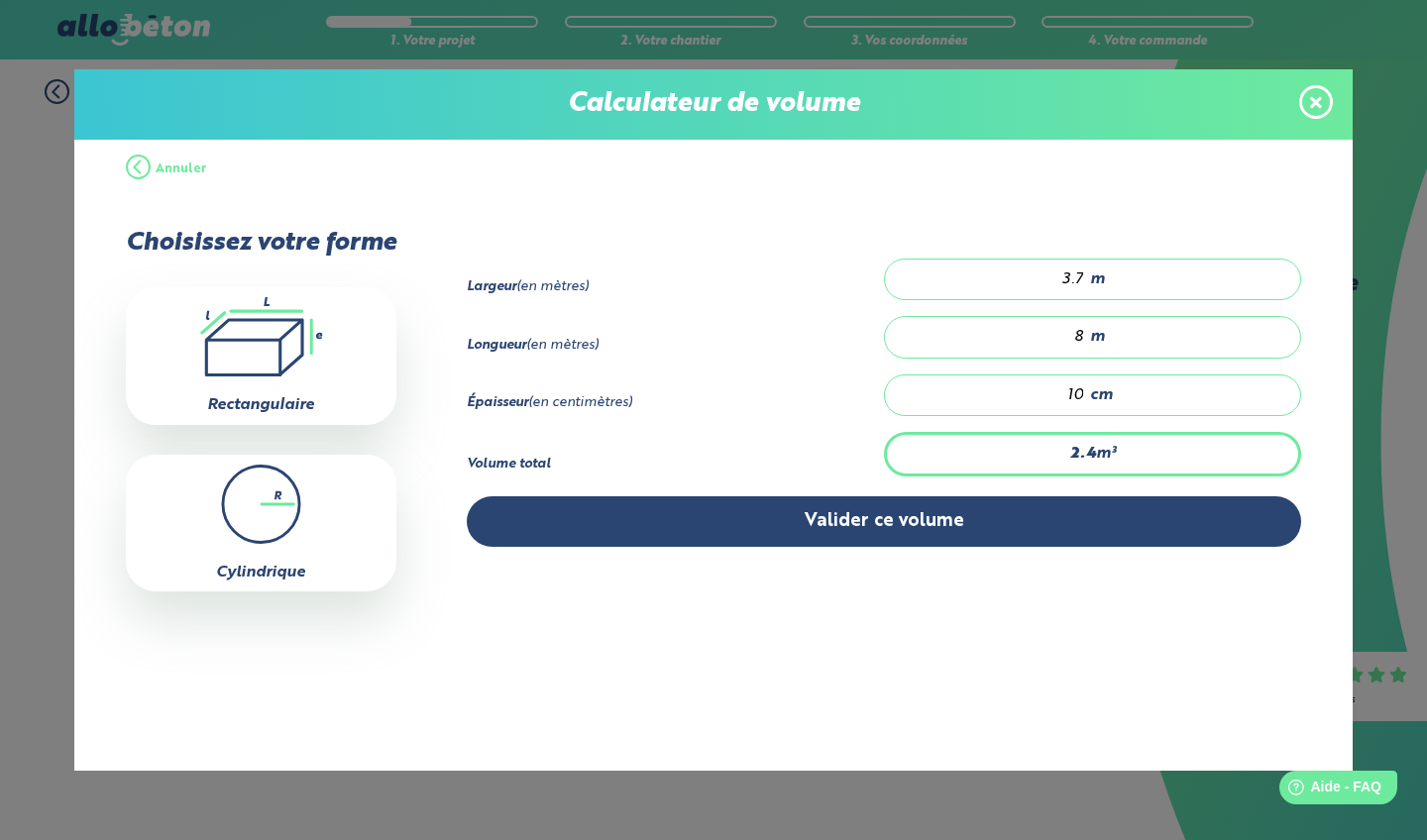 type on "3.024" 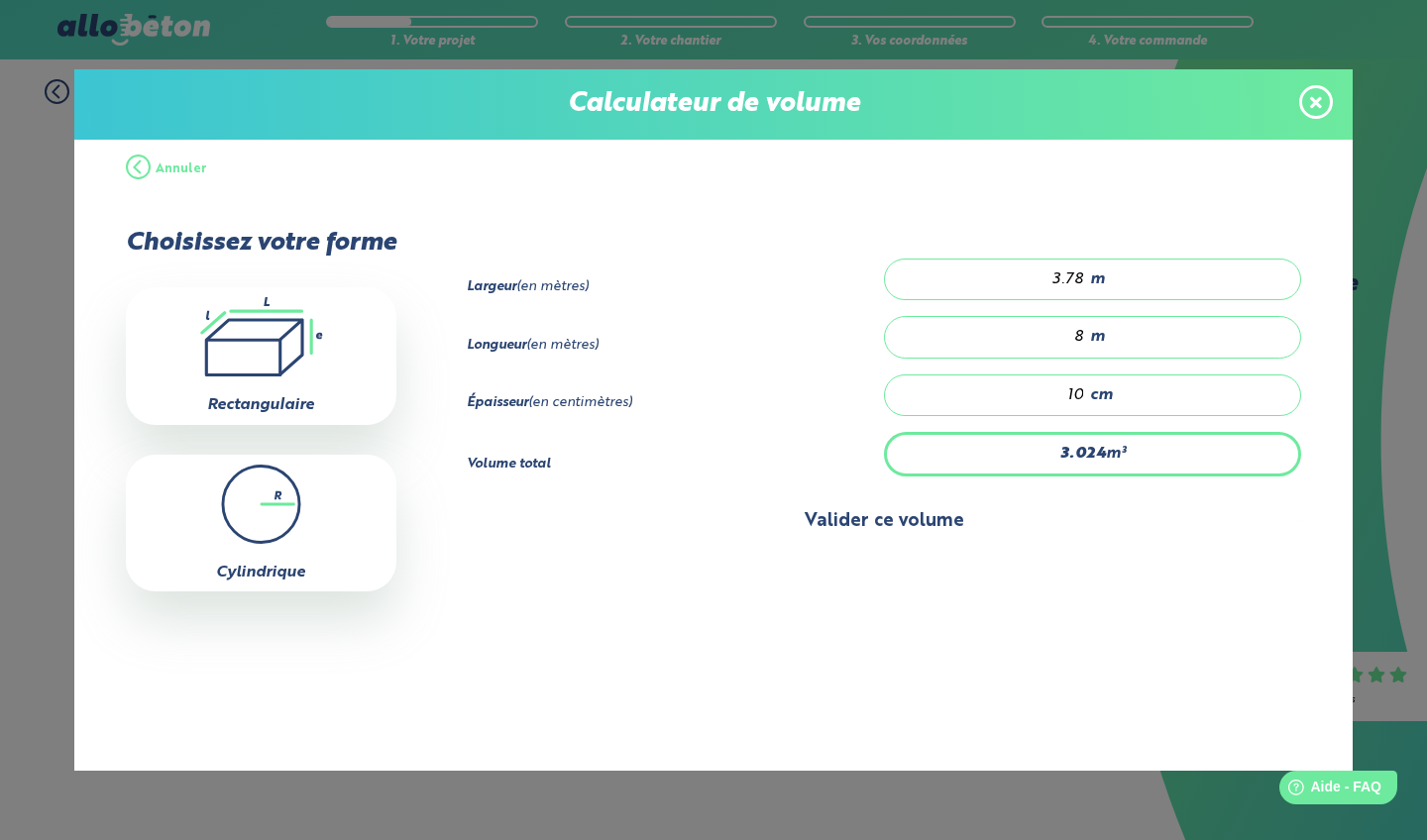 type on "3.78" 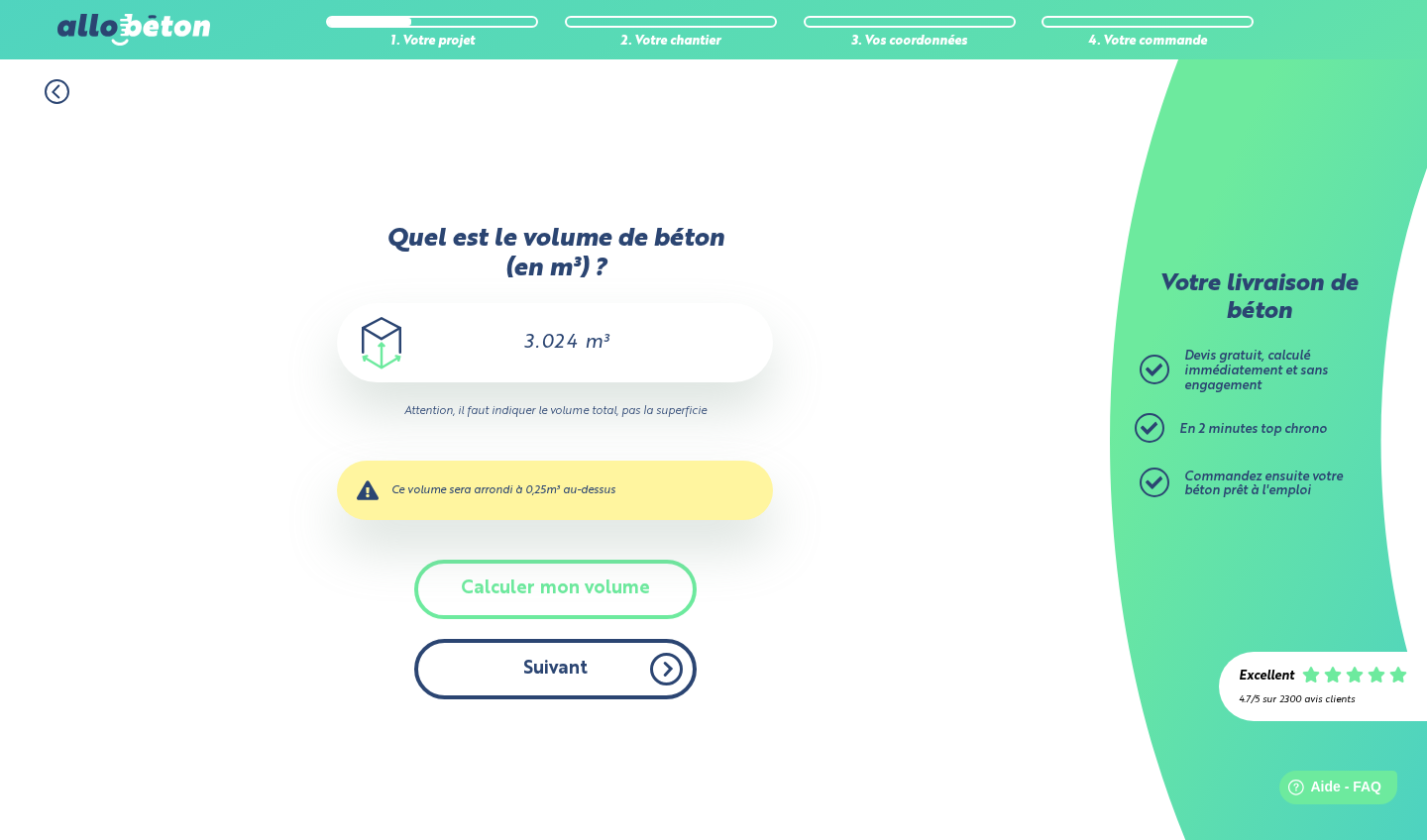 click on "Suivant" at bounding box center [555, 669] 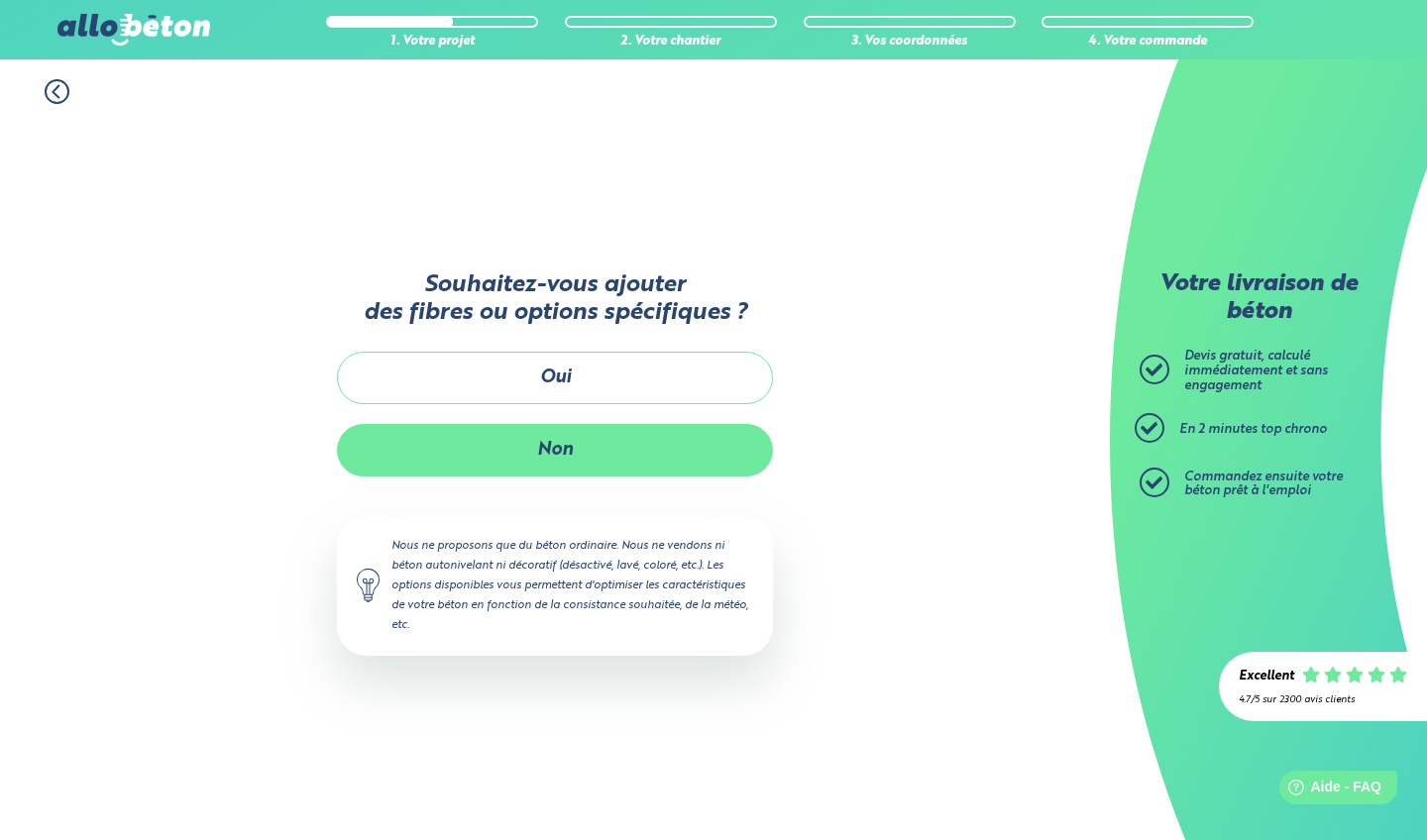 click on "Non" at bounding box center [555, 450] 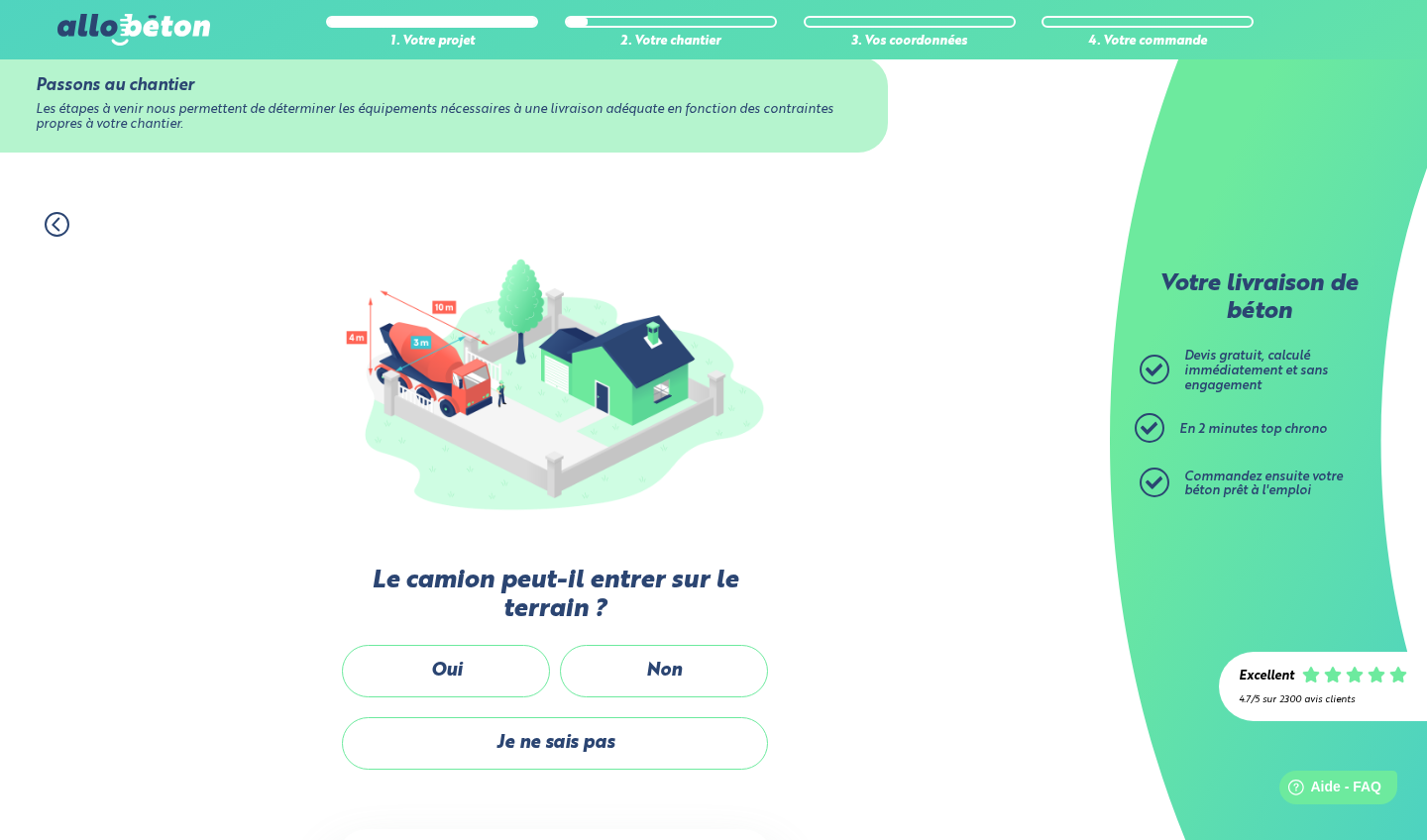 scroll, scrollTop: 47, scrollLeft: 0, axis: vertical 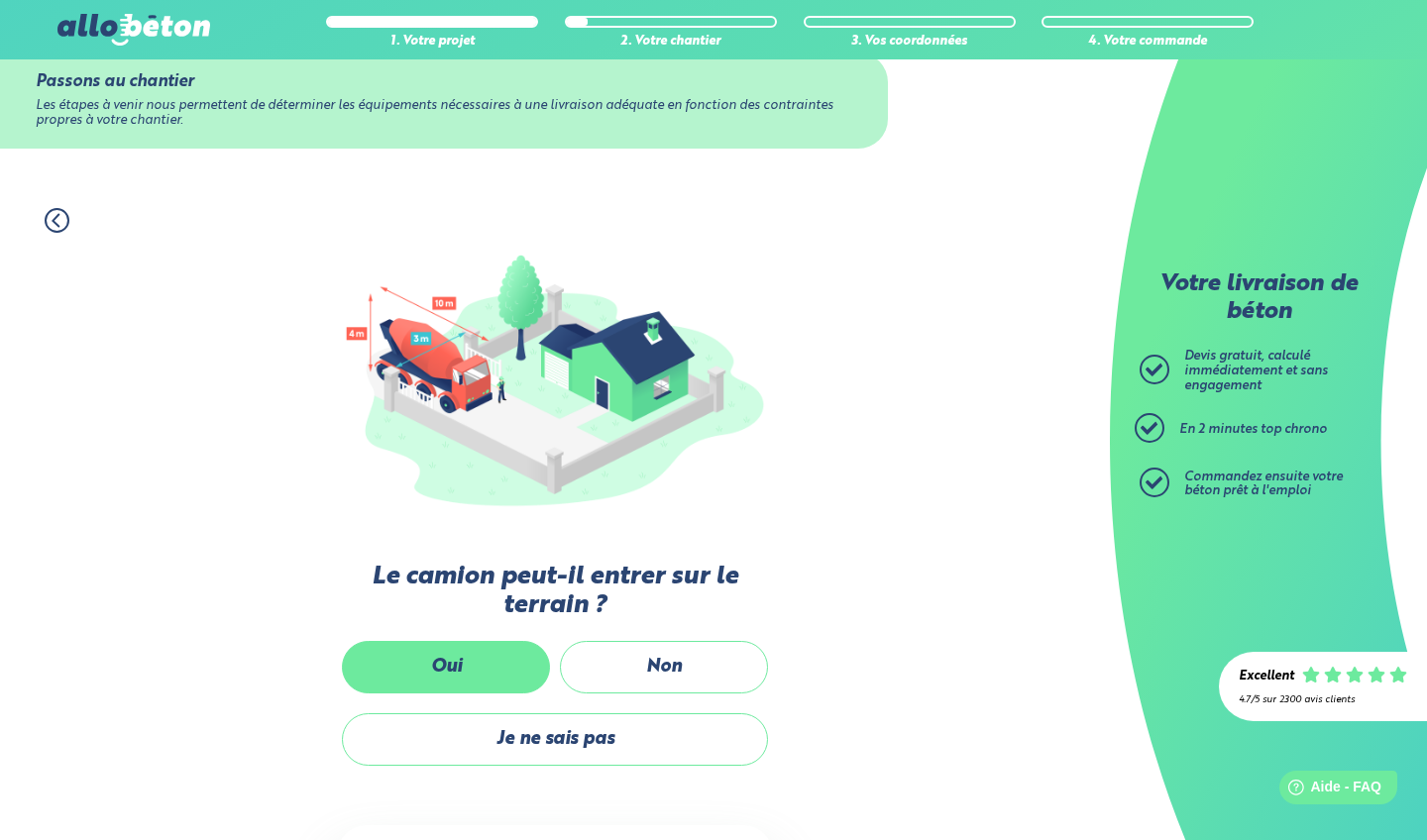 click on "Oui" at bounding box center [446, 667] 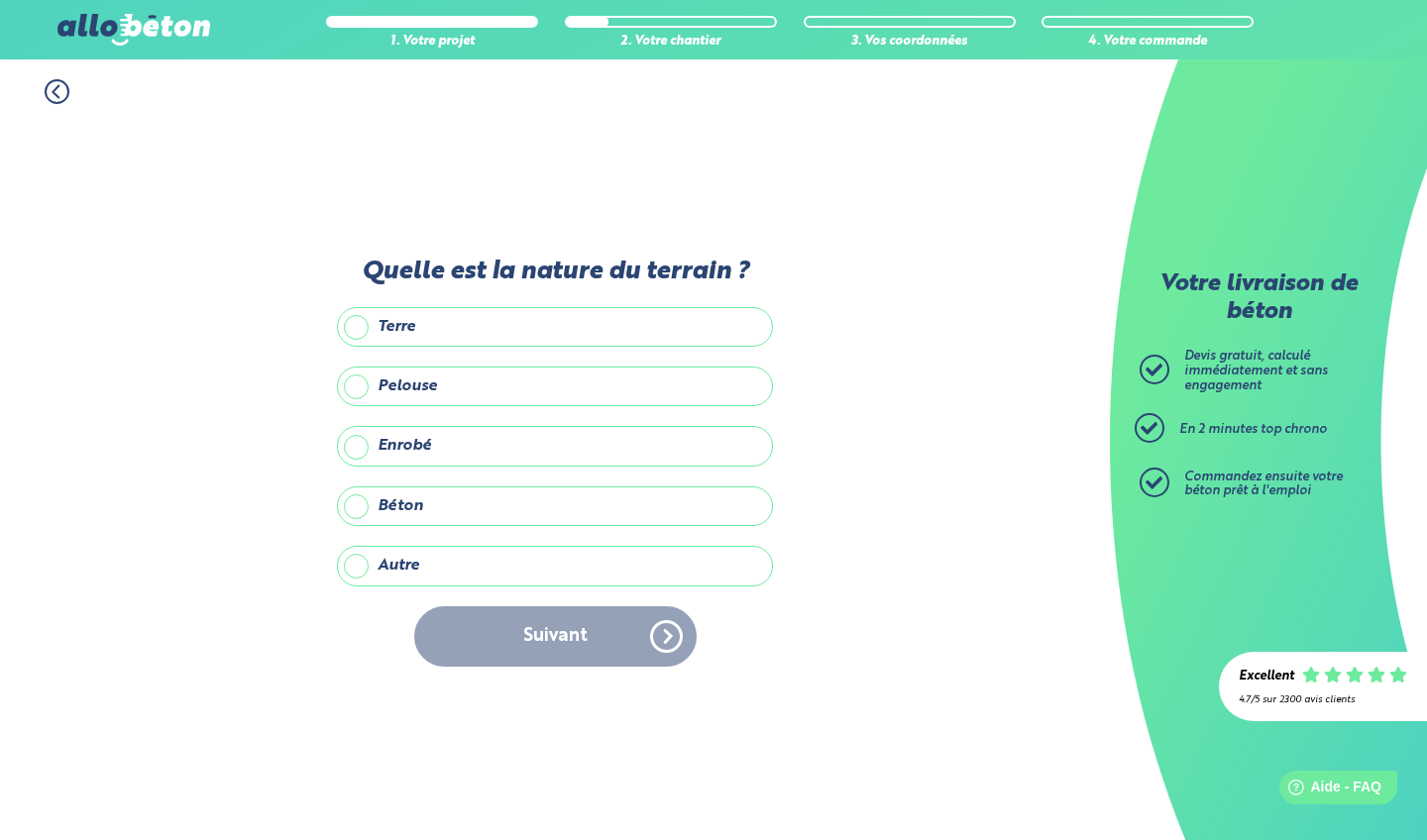 scroll, scrollTop: 0, scrollLeft: 0, axis: both 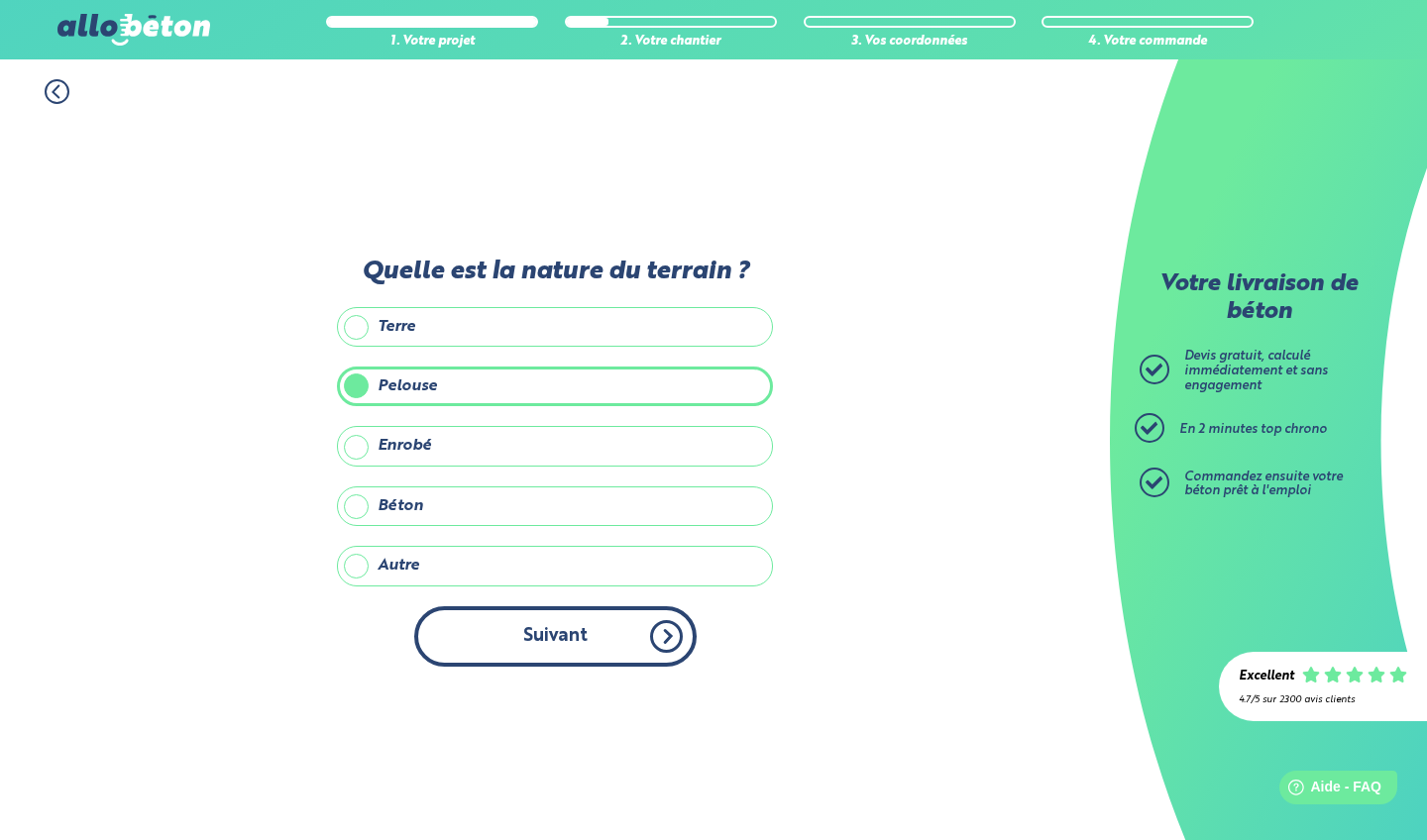 click on "Suivant" at bounding box center [555, 636] 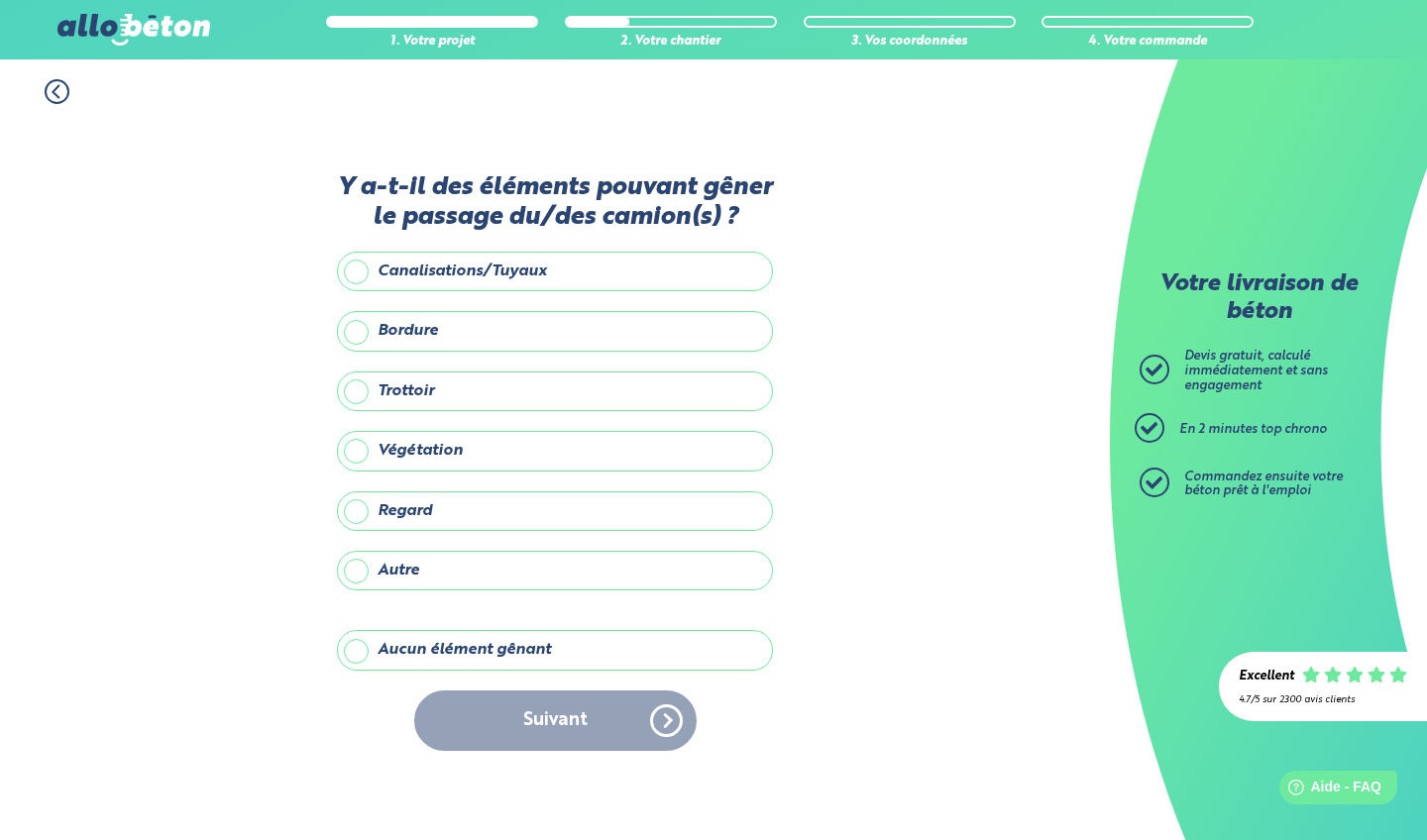 click on "Aucun élément gênant" at bounding box center [555, 650] 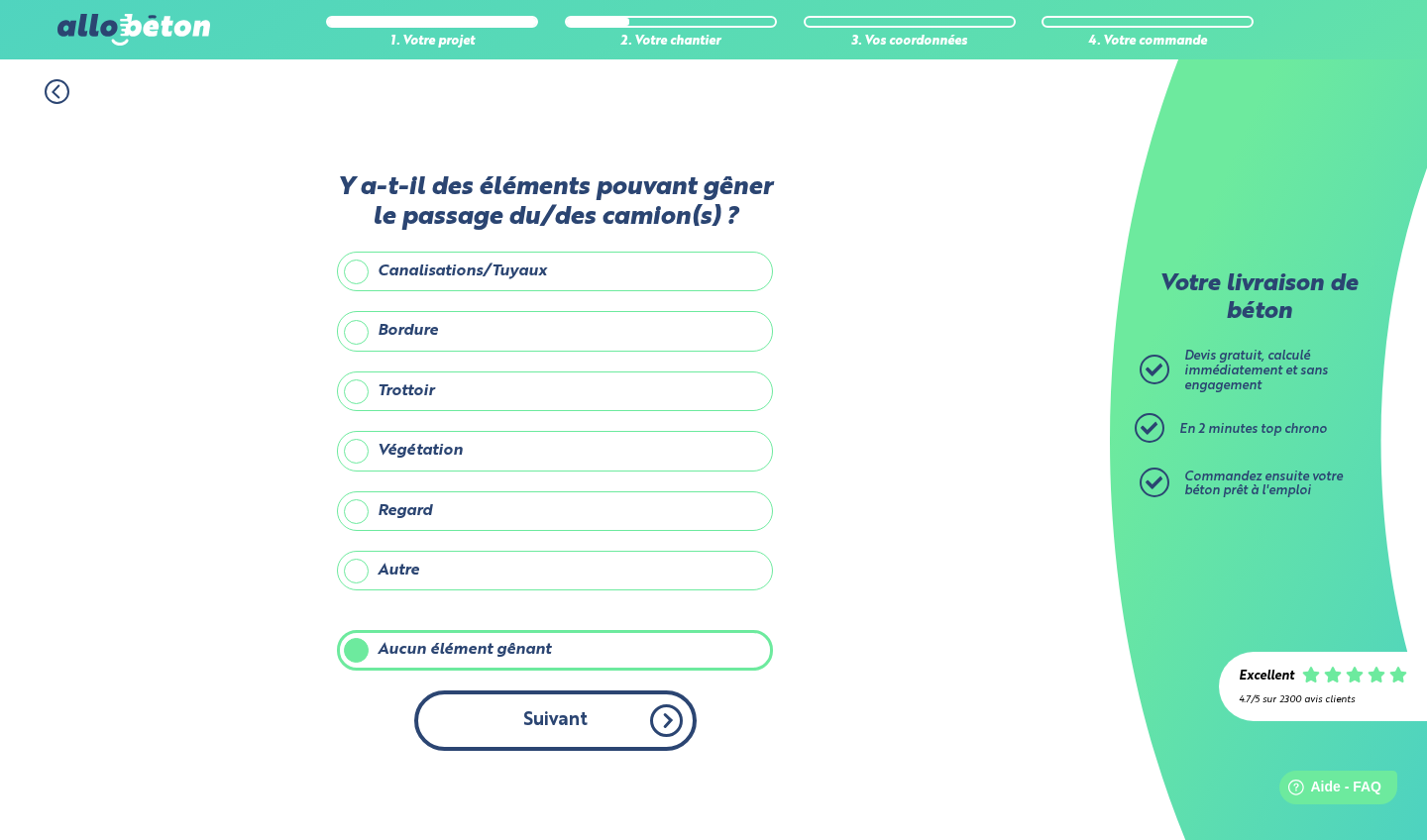 click on "Suivant" at bounding box center [555, 720] 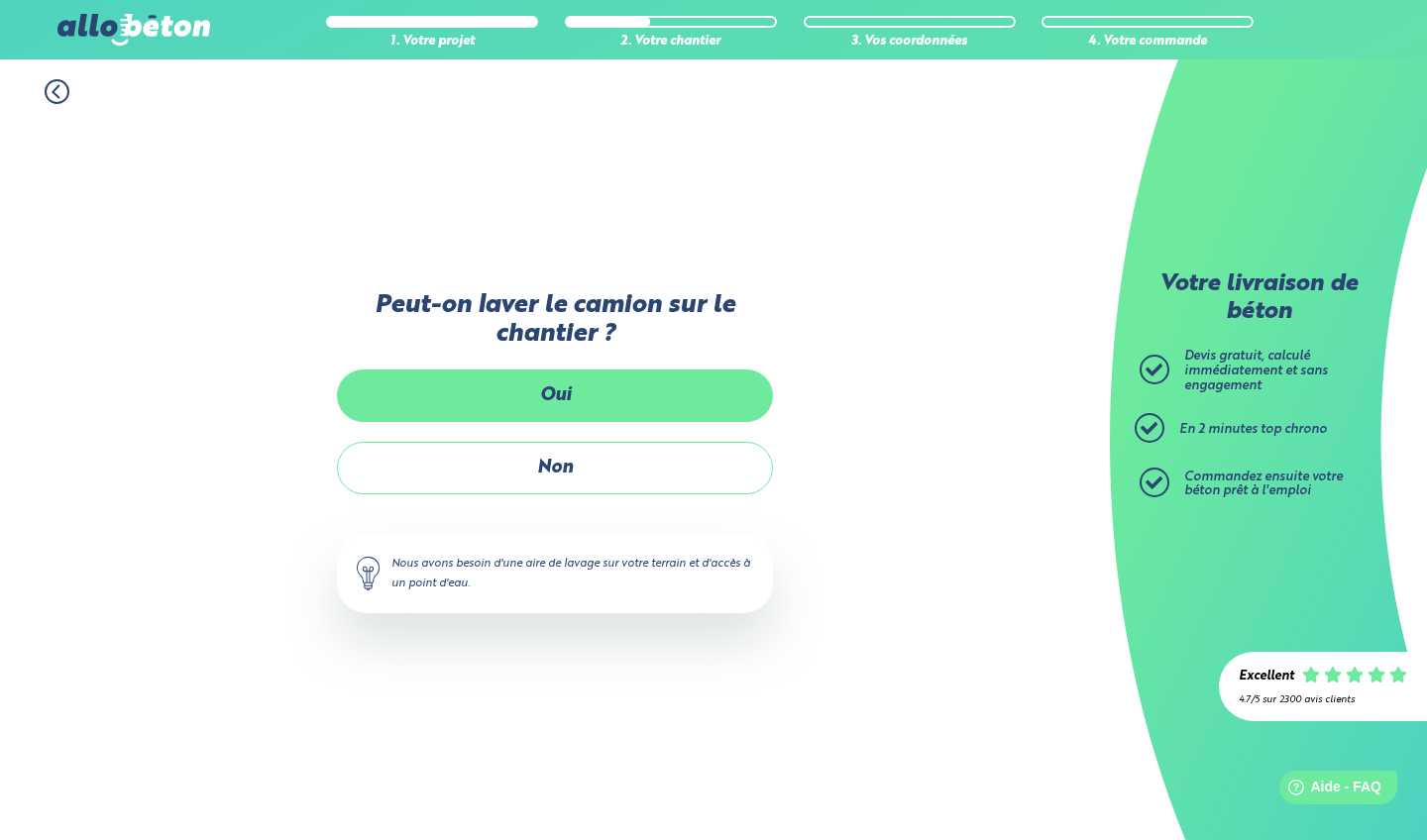 click on "Oui" at bounding box center (555, 395) 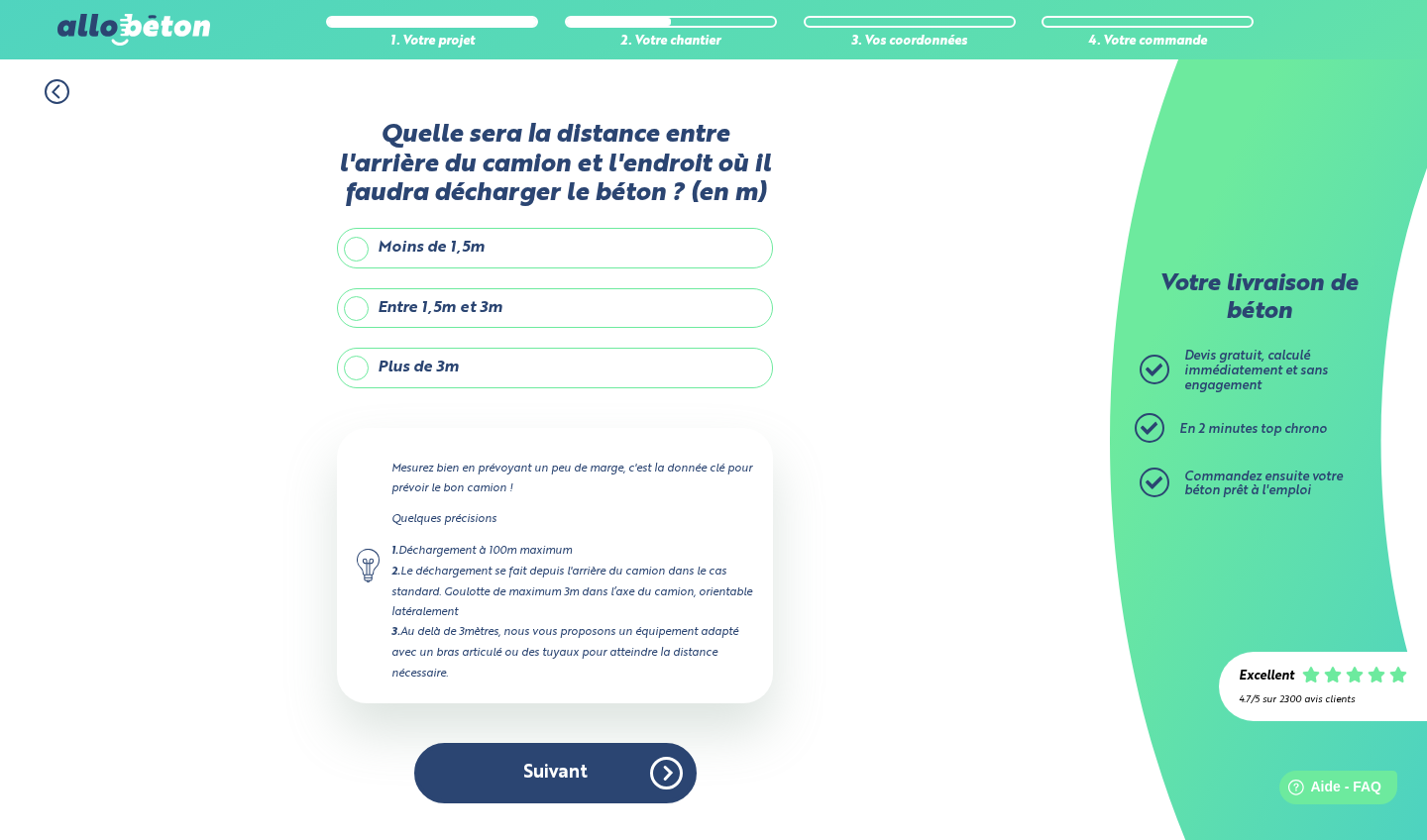 click on "Entre 1,5m et 3m" at bounding box center [555, 308] 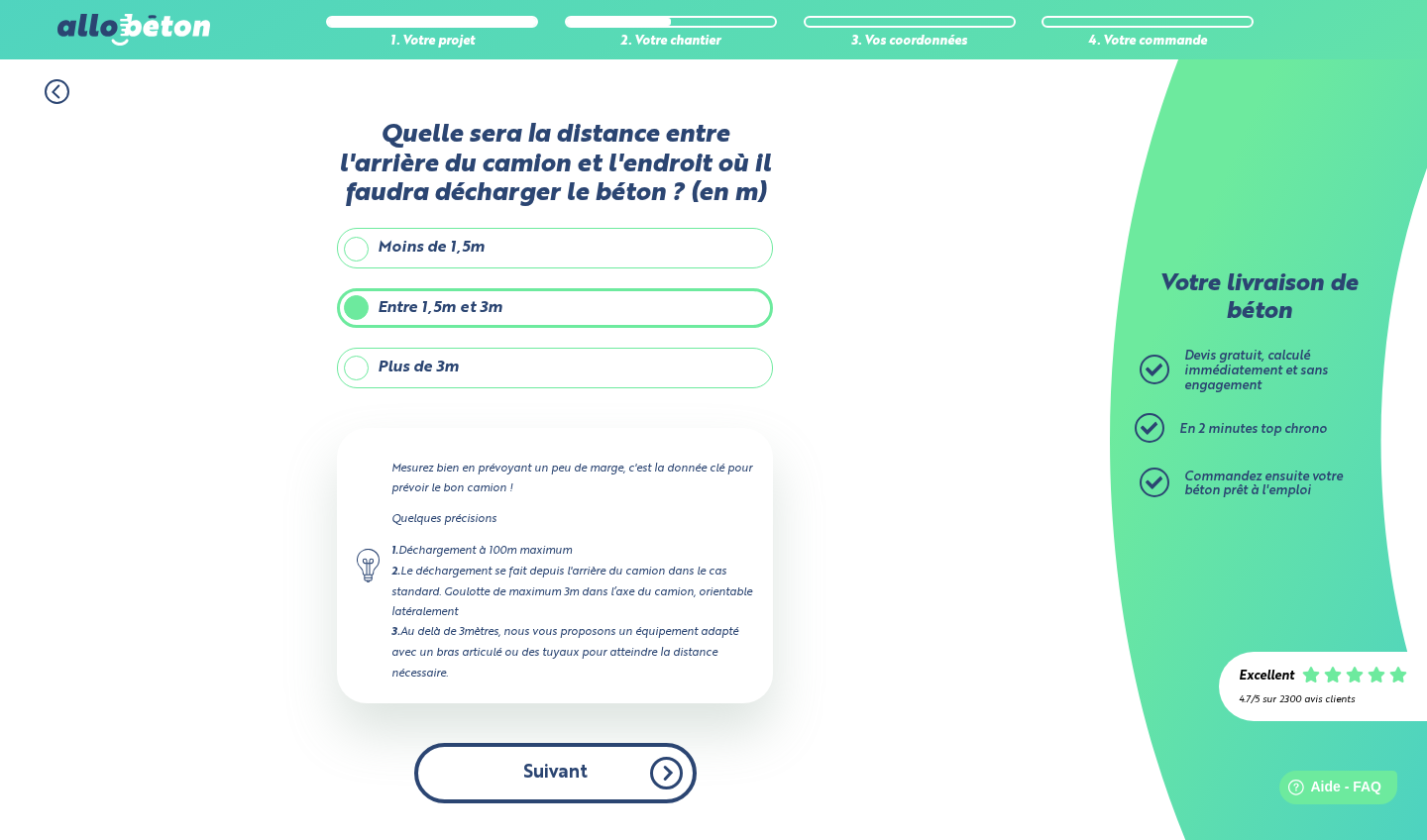click on "Suivant" at bounding box center [555, 773] 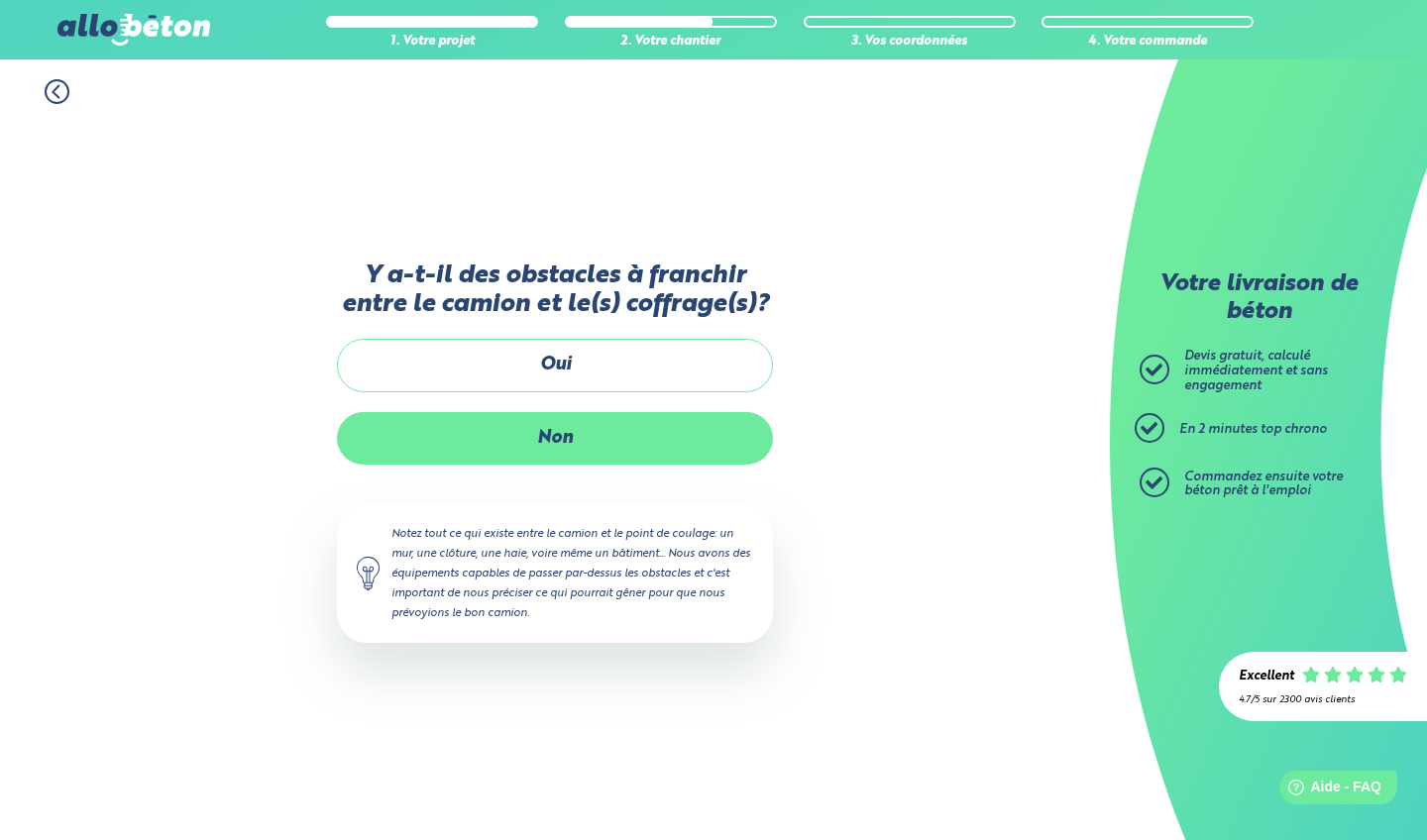 click on "Non" at bounding box center [555, 438] 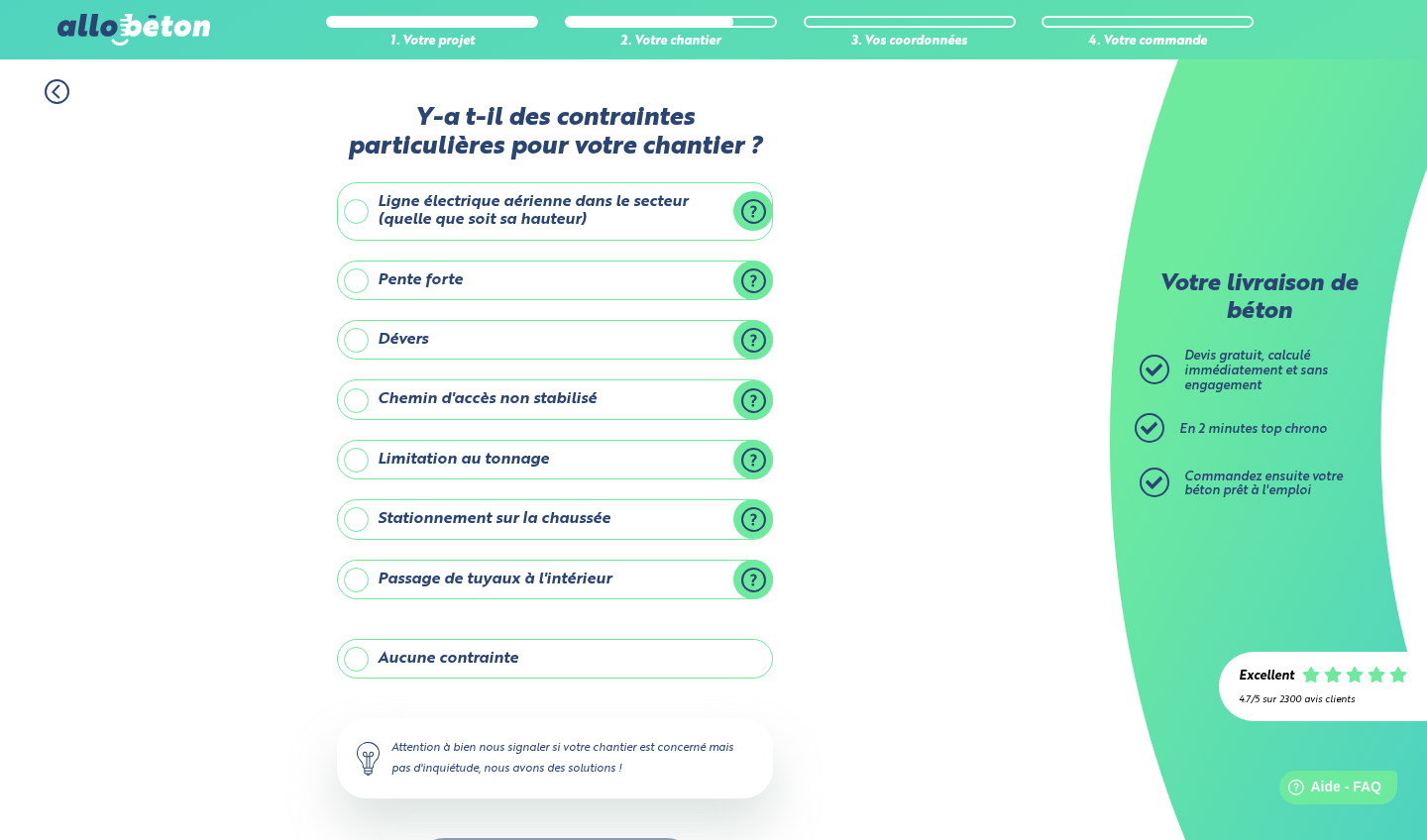 click on "Aucune contrainte" at bounding box center [555, 659] 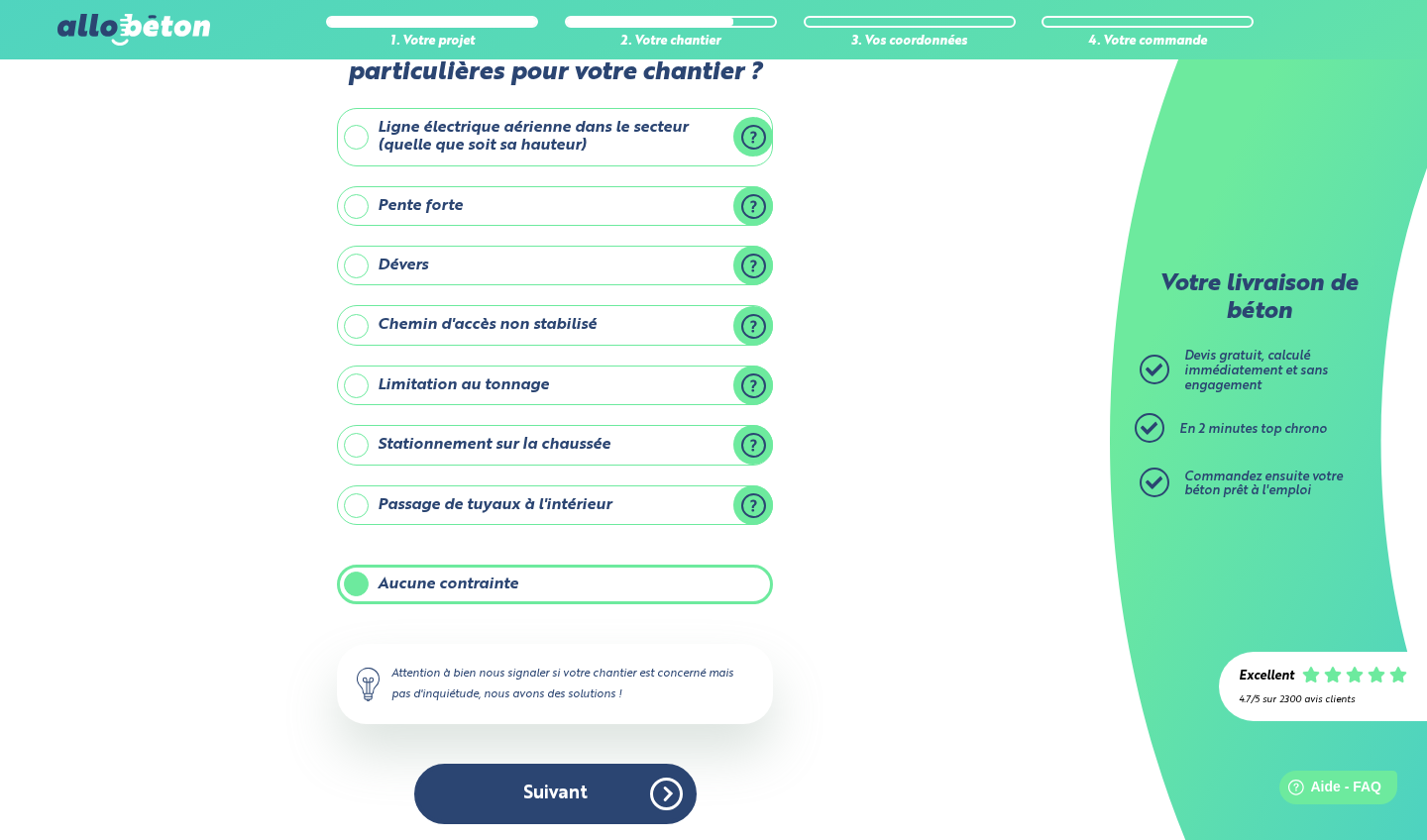 scroll, scrollTop: 73, scrollLeft: 0, axis: vertical 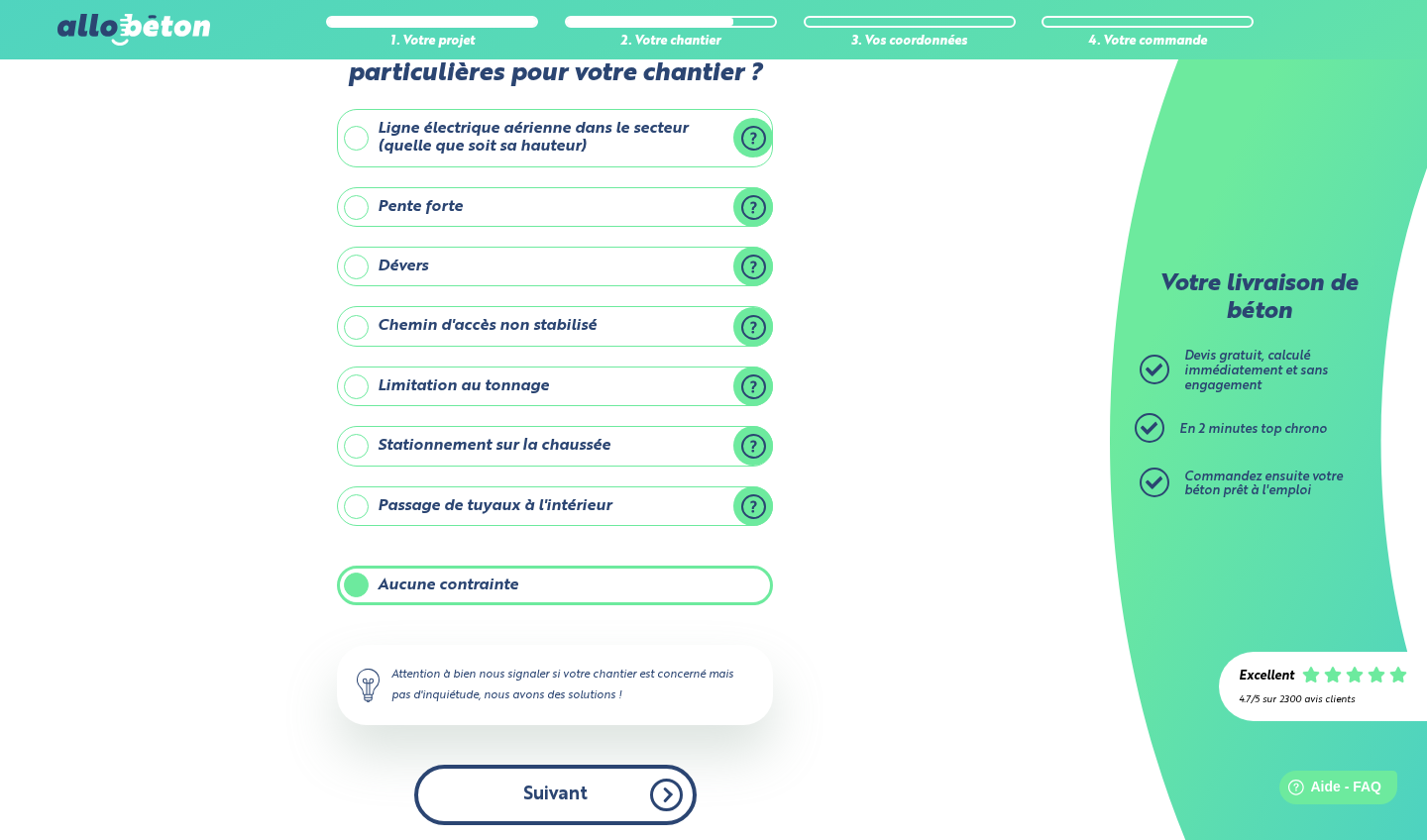 click on "Suivant" at bounding box center (555, 794) 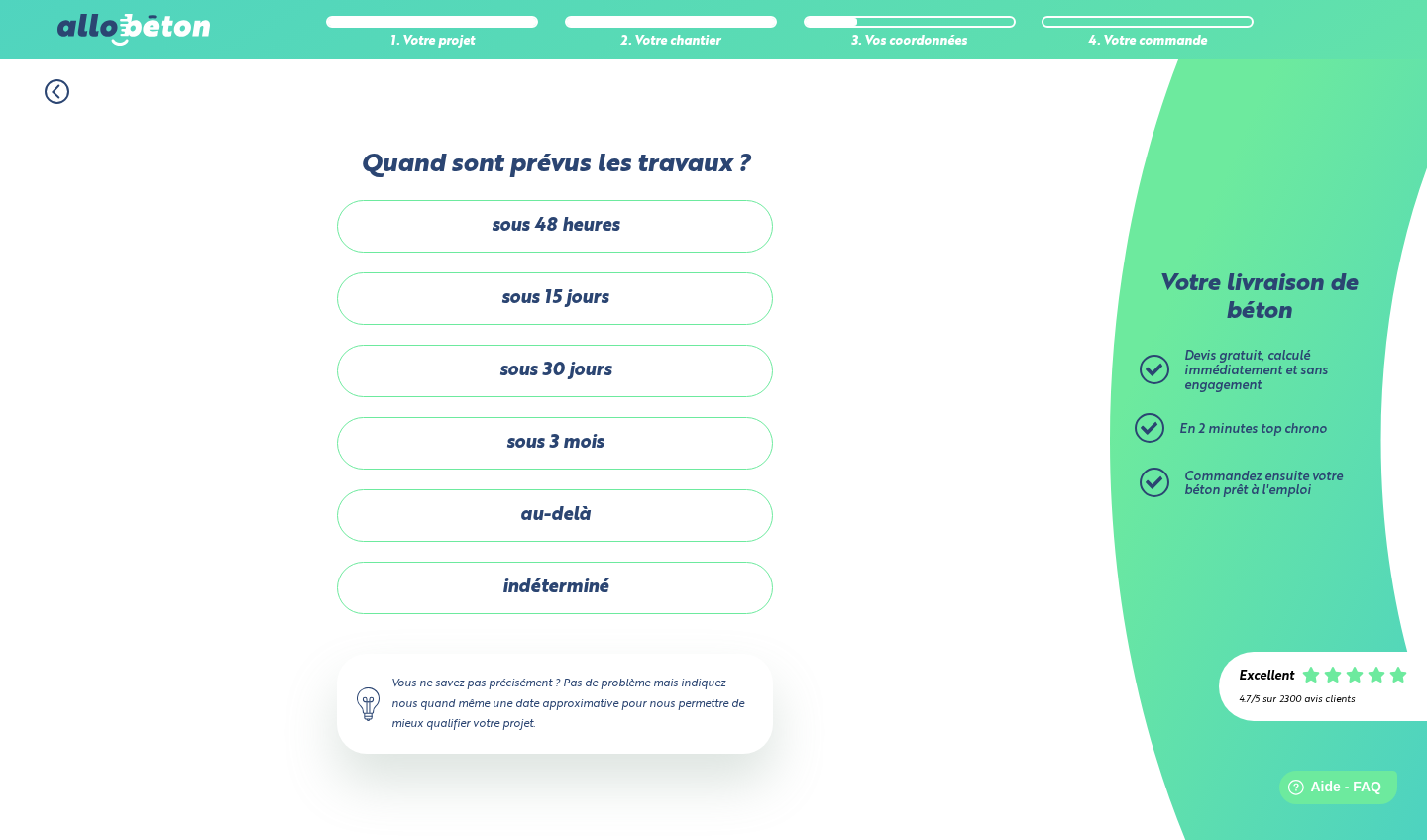 scroll, scrollTop: 0, scrollLeft: 0, axis: both 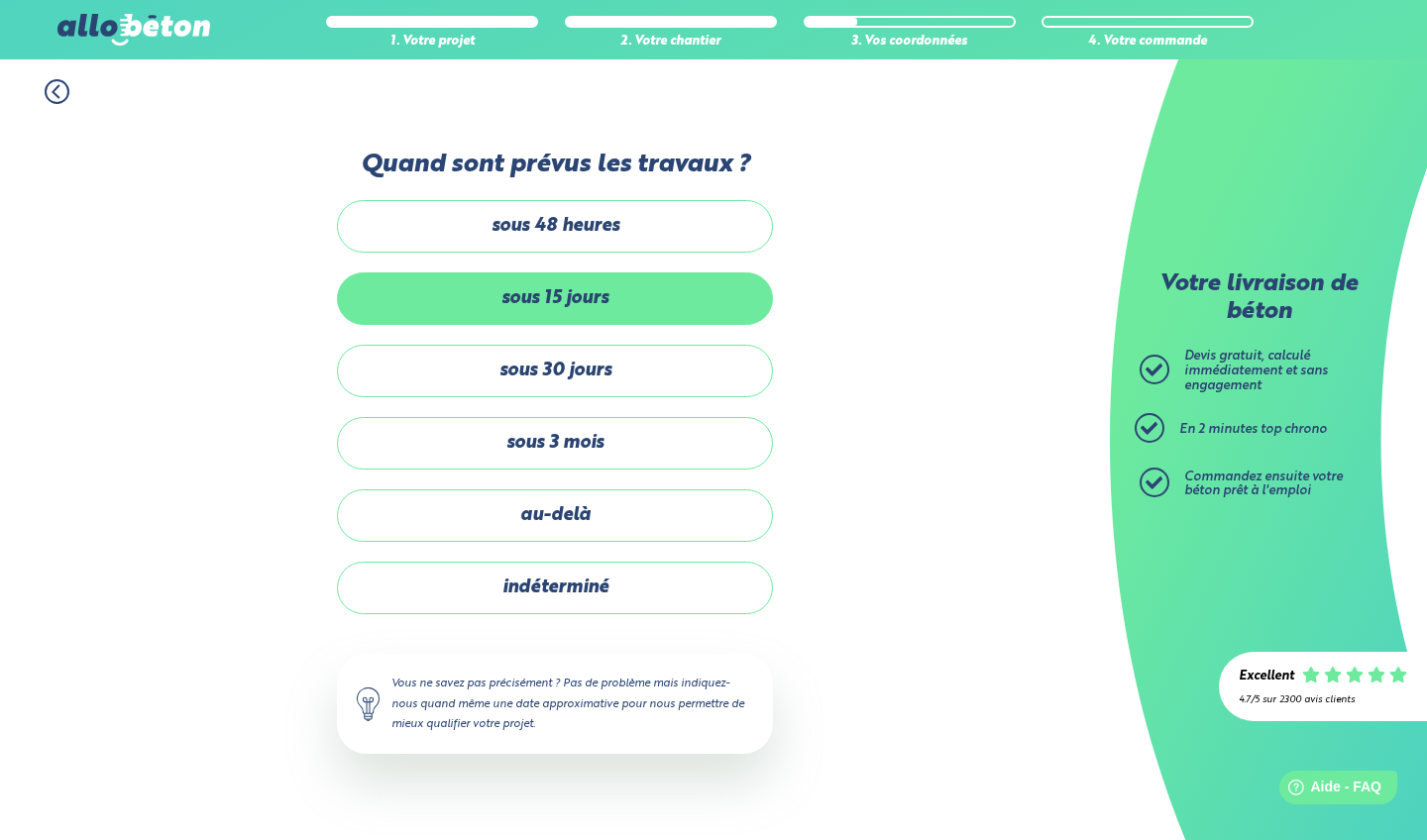 click on "sous 15 jours" at bounding box center (555, 298) 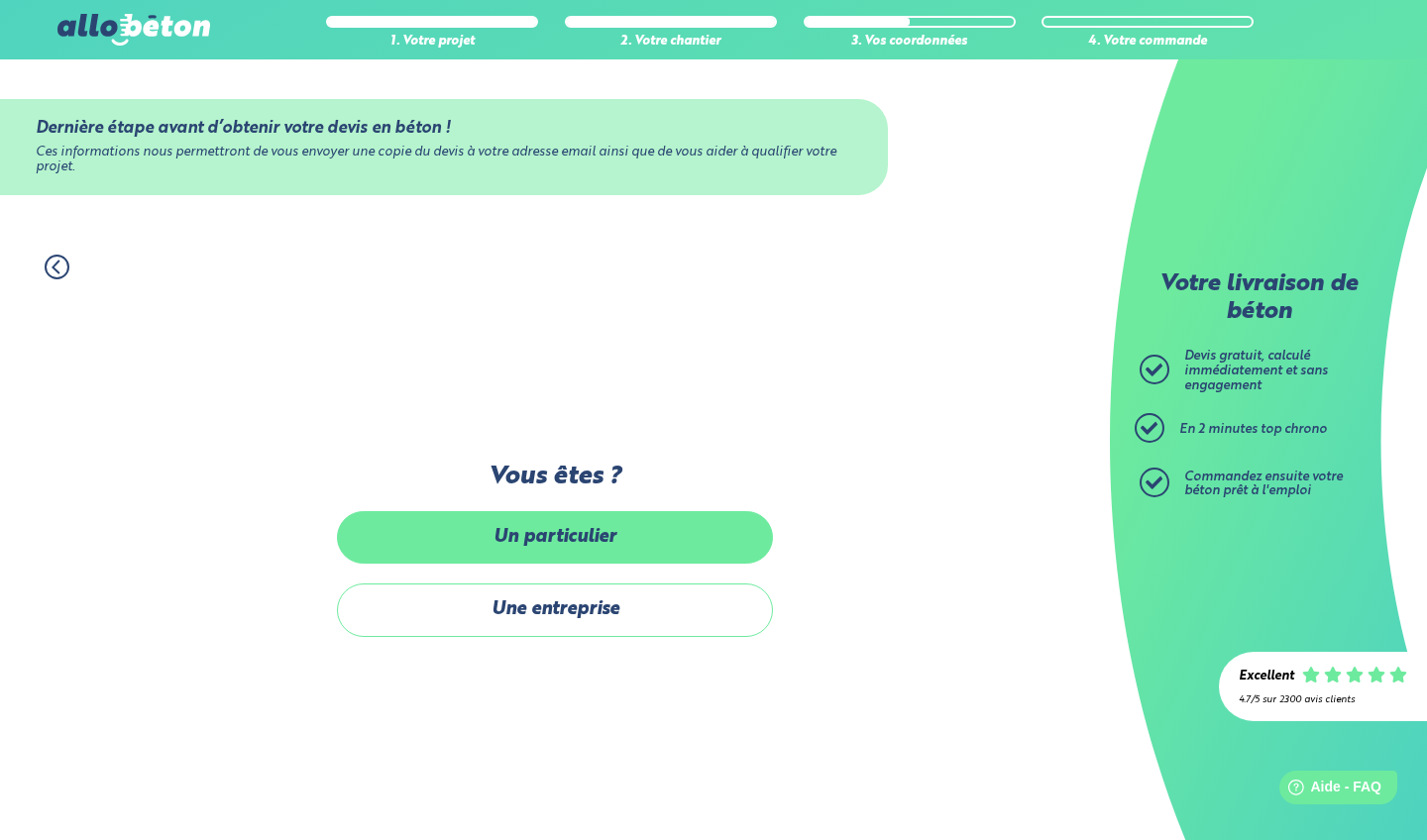 click on "Un particulier" at bounding box center [555, 537] 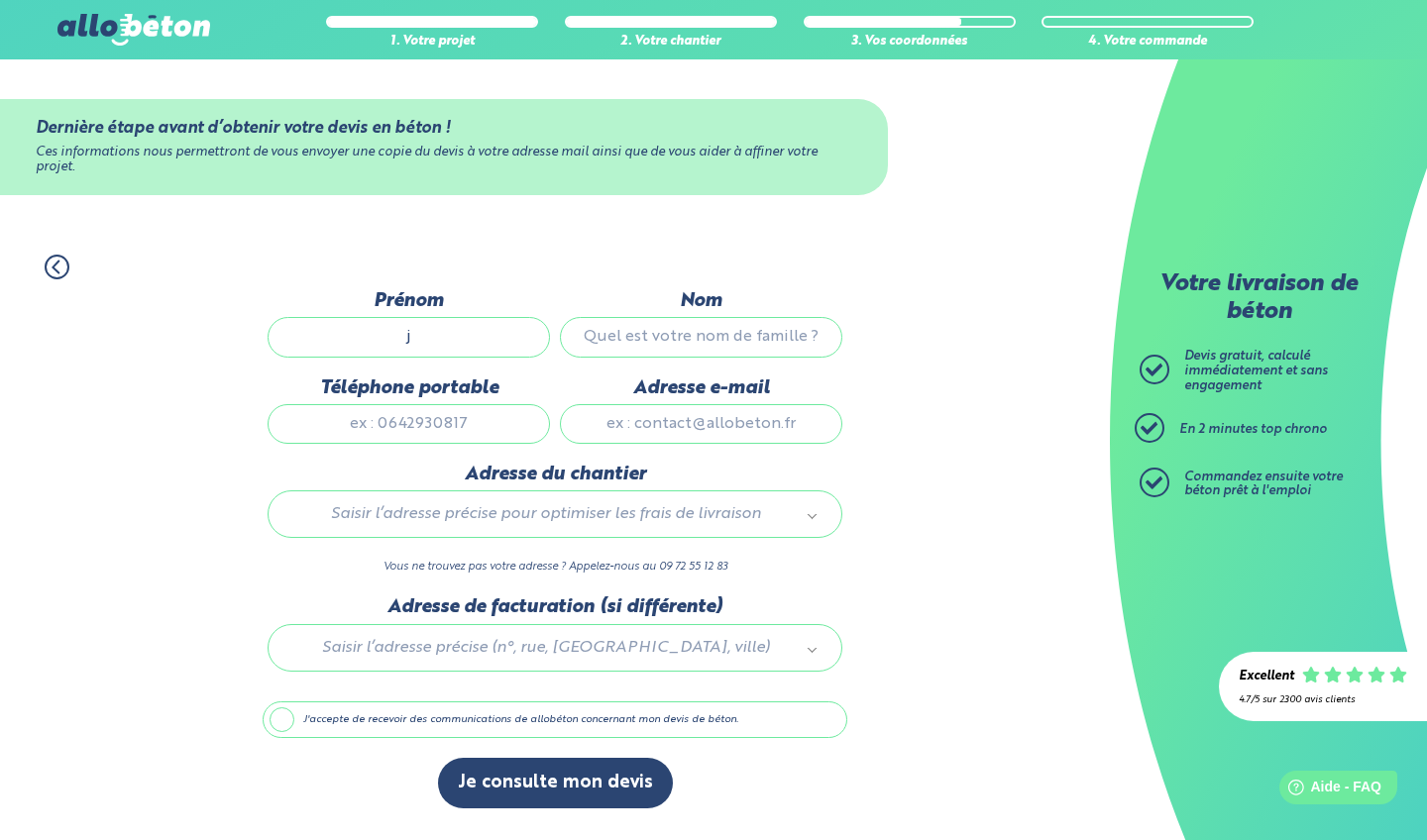 type on "Jonathan" 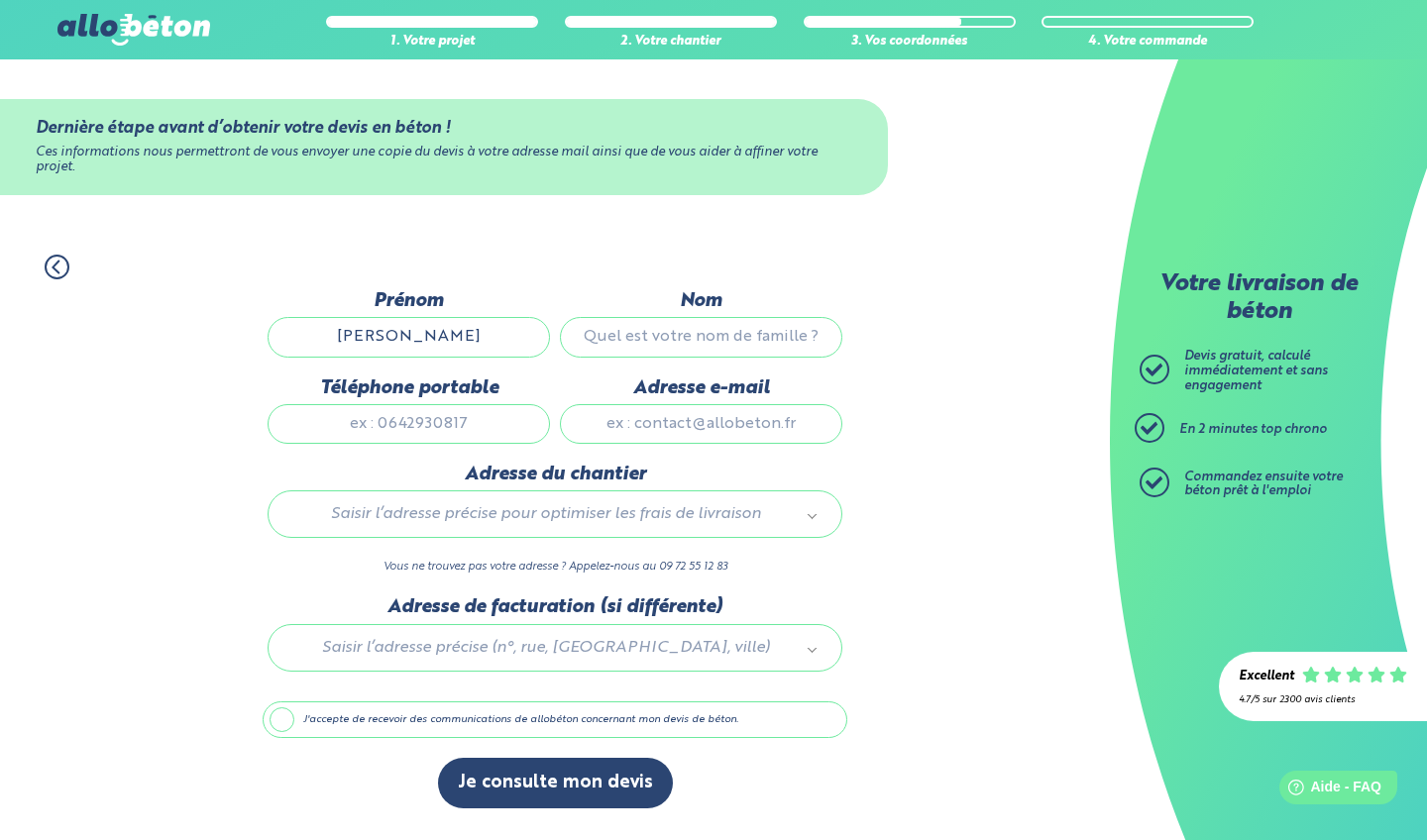 type on "Coignard" 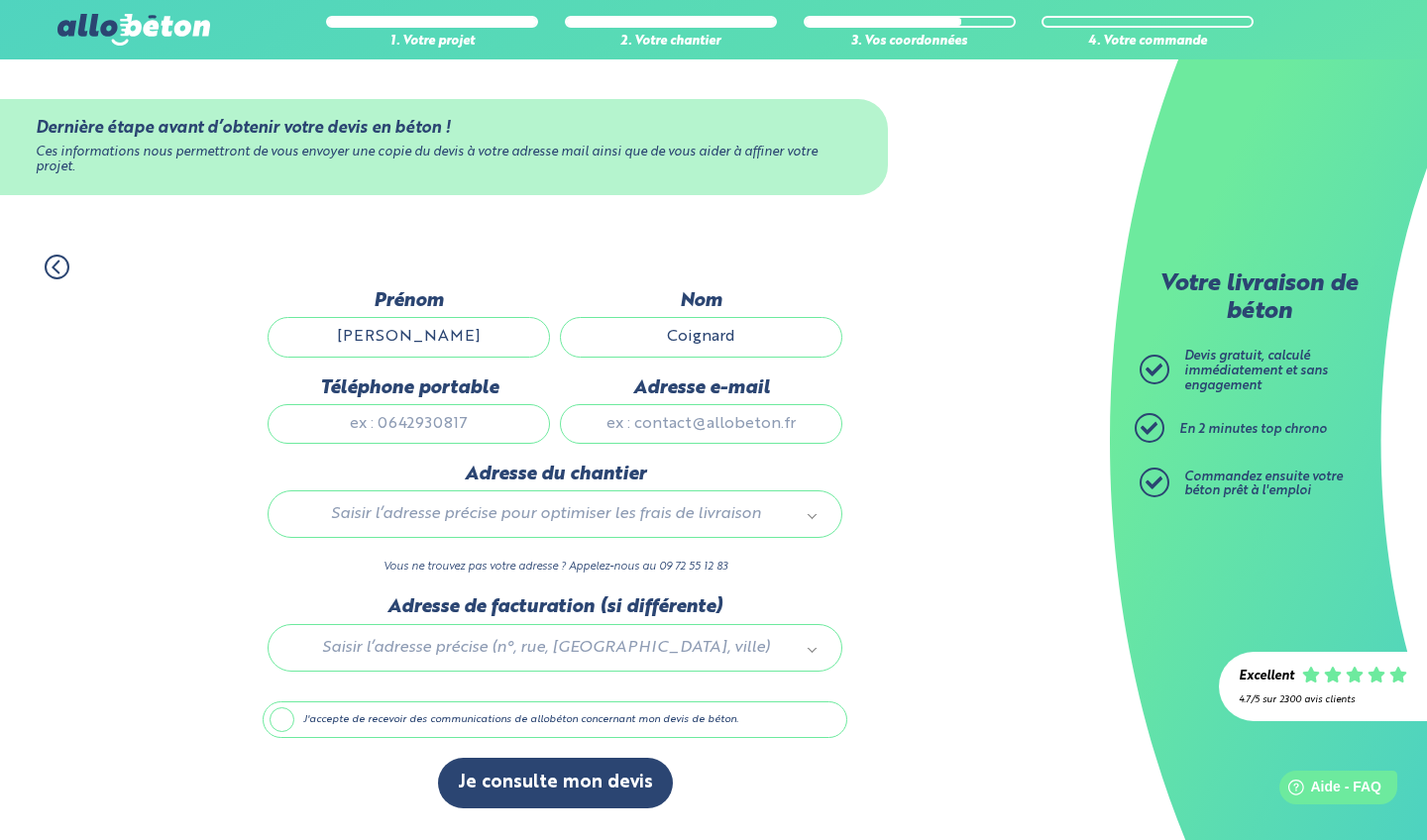 type on "jonathancoignard740@gmail.com" 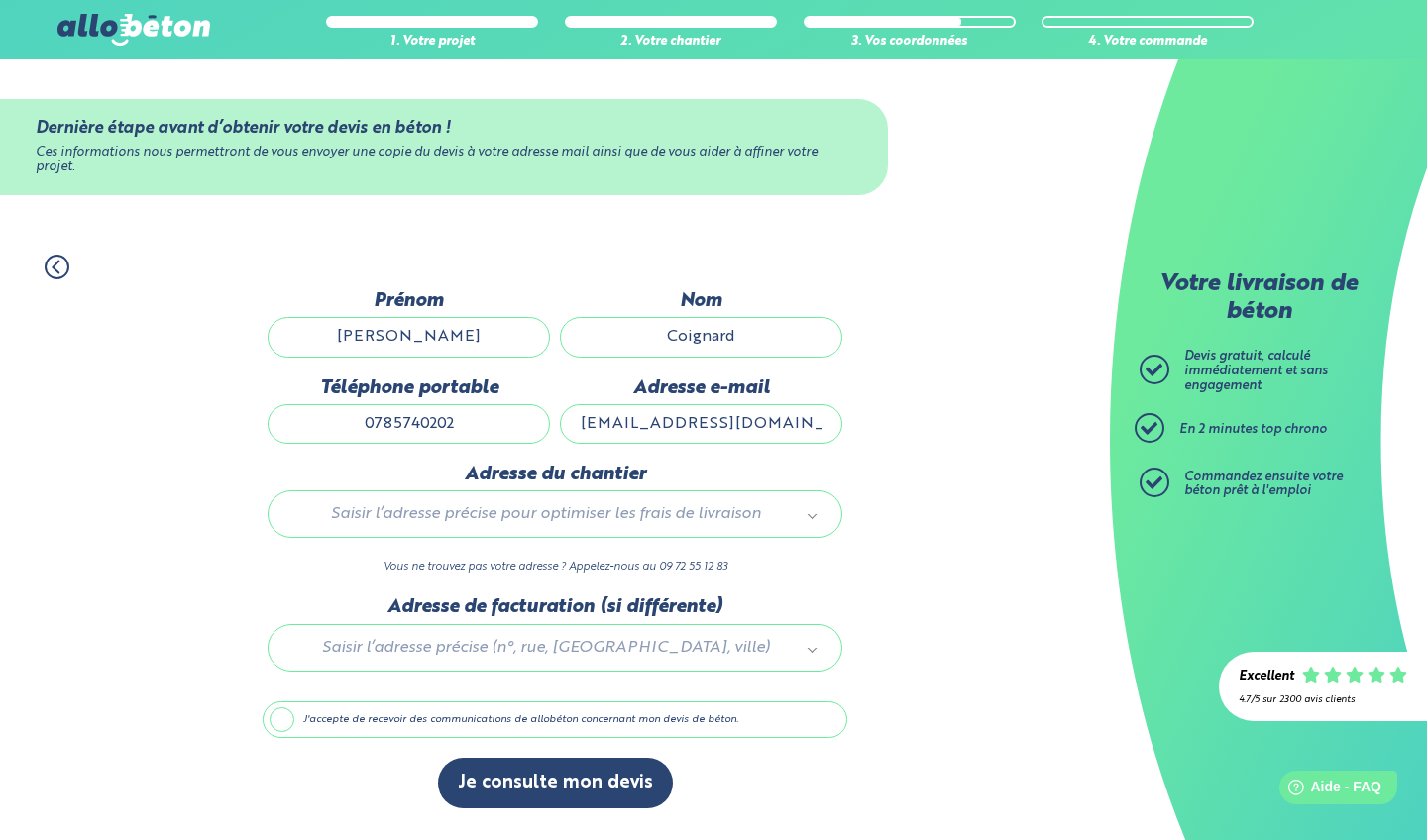 type on "0785740202" 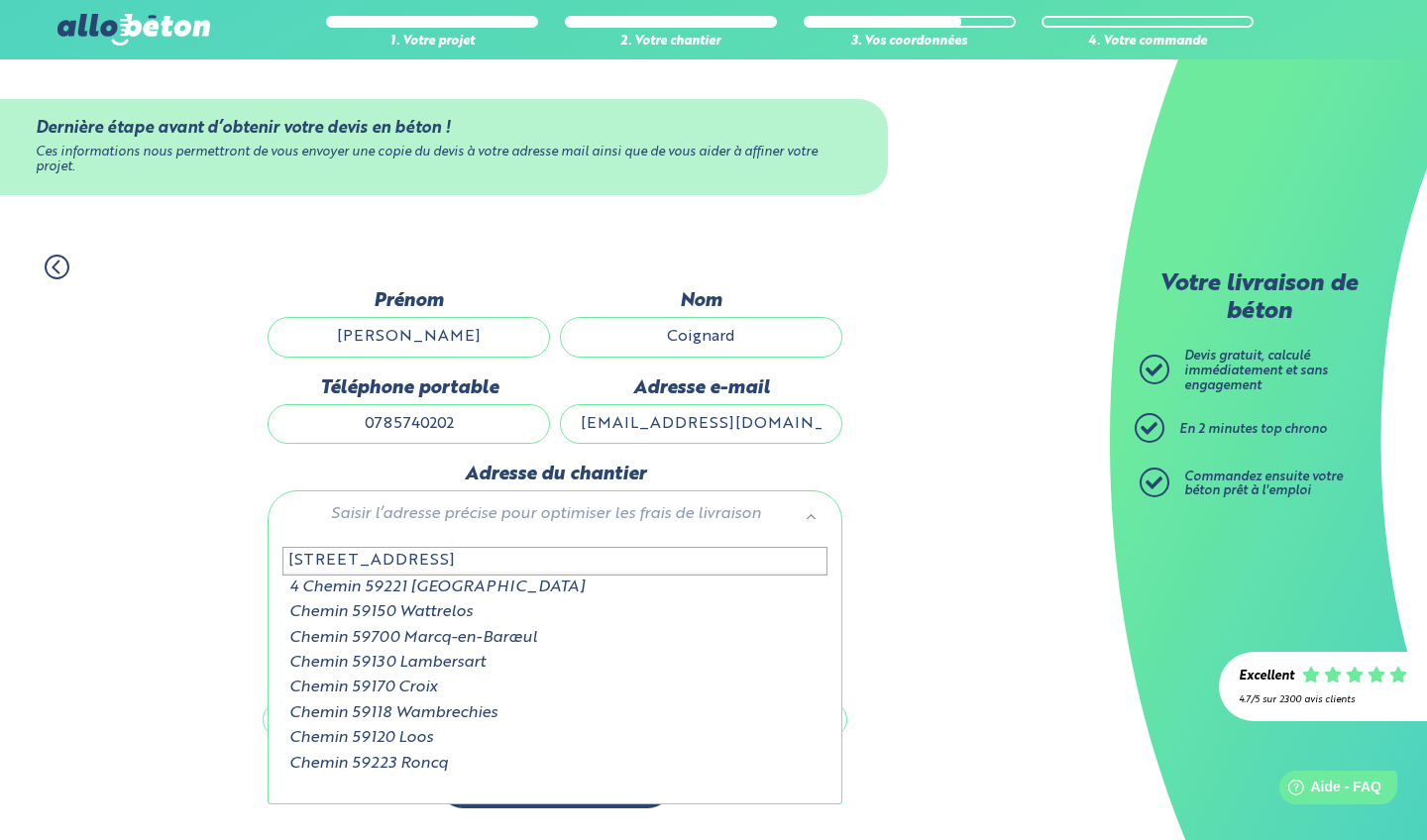 type on "4 chemin de la ritée" 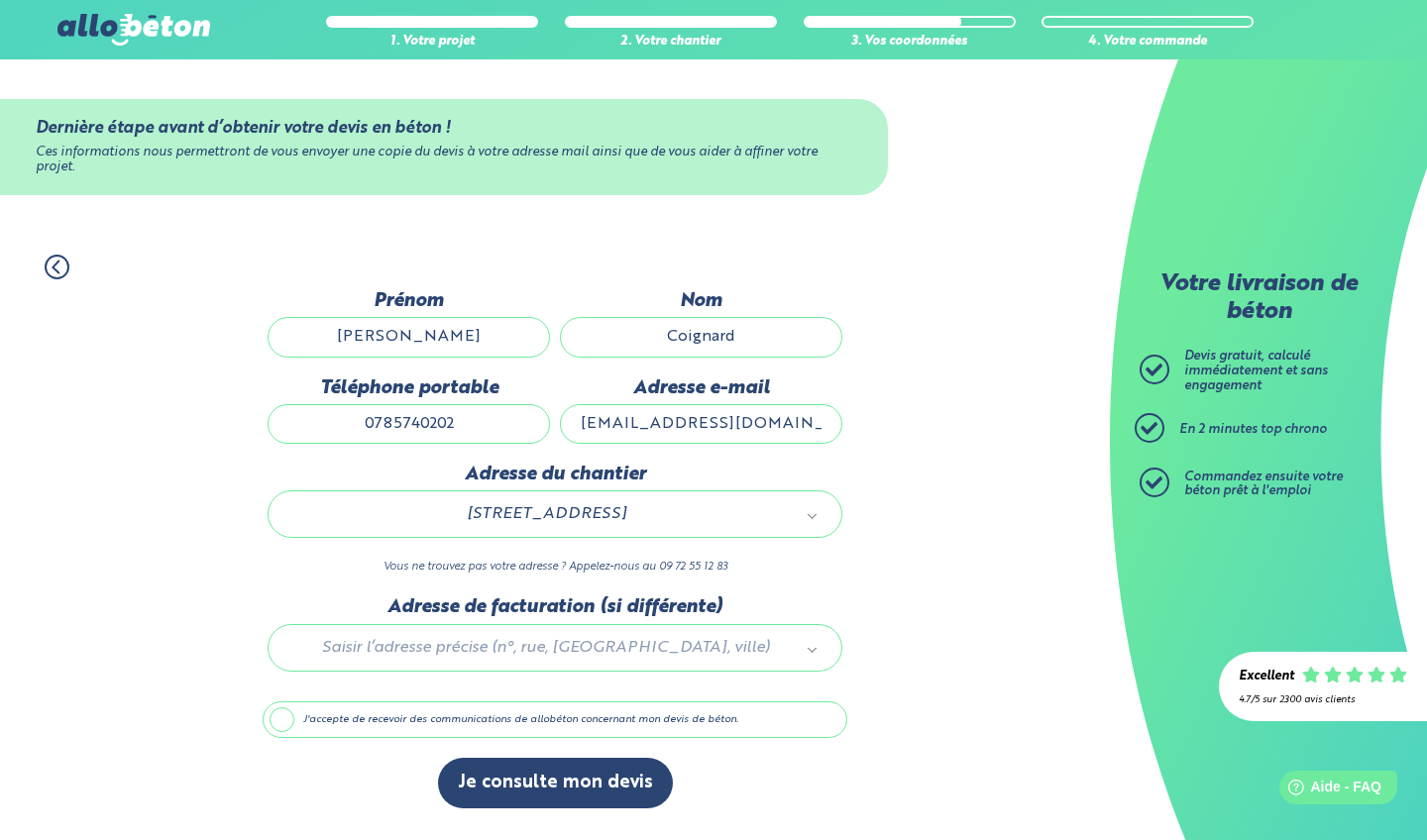 scroll, scrollTop: 0, scrollLeft: 0, axis: both 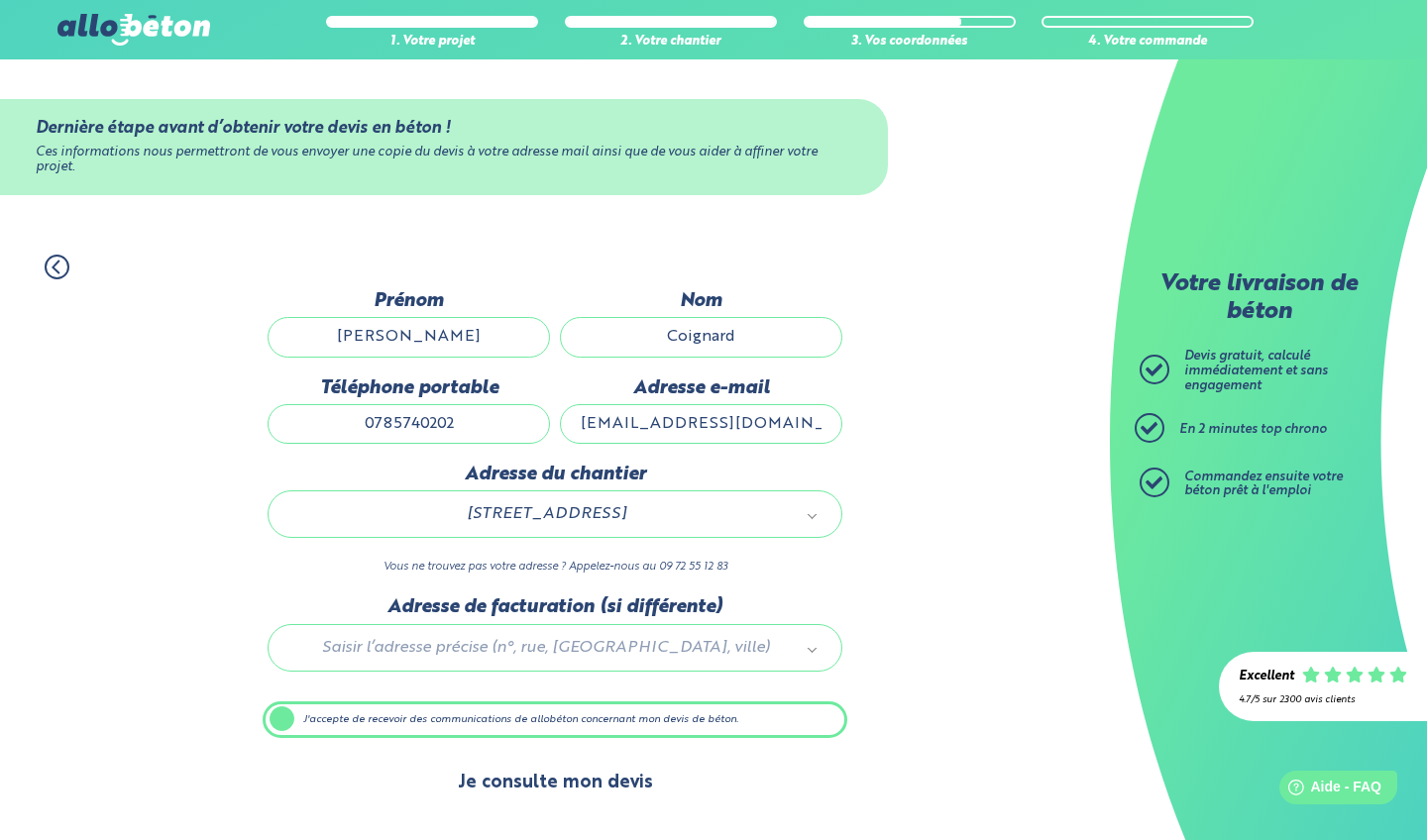 click on "Je consulte mon devis" at bounding box center (555, 783) 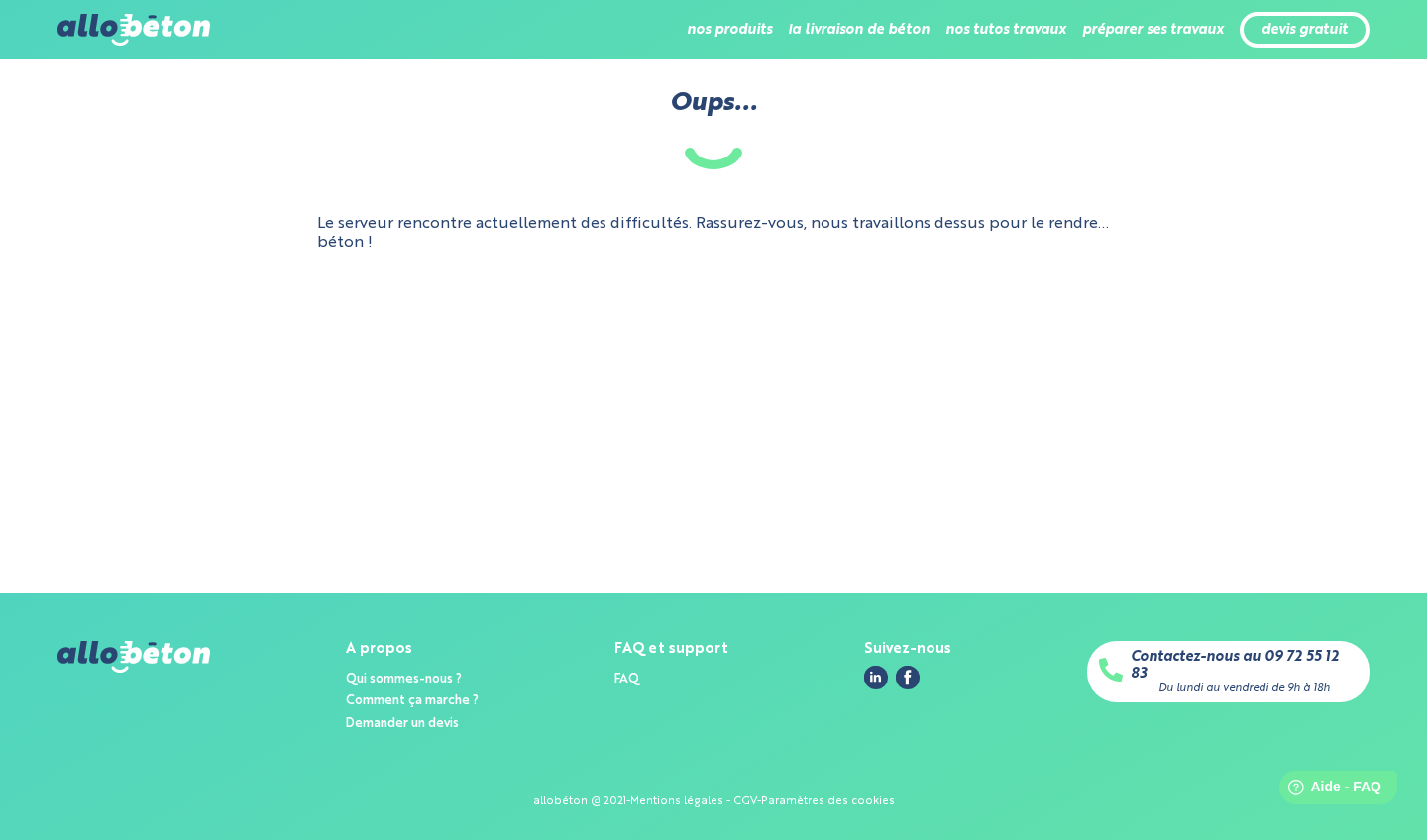 scroll, scrollTop: 0, scrollLeft: 0, axis: both 